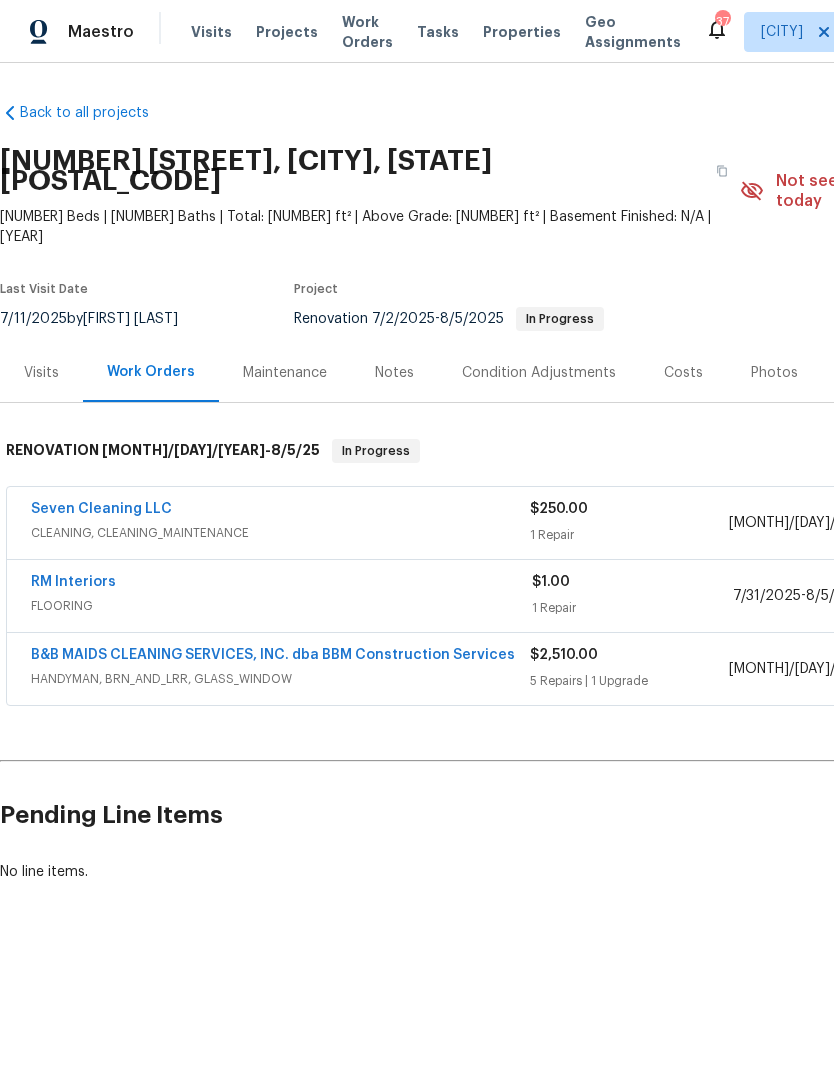 scroll, scrollTop: 0, scrollLeft: 0, axis: both 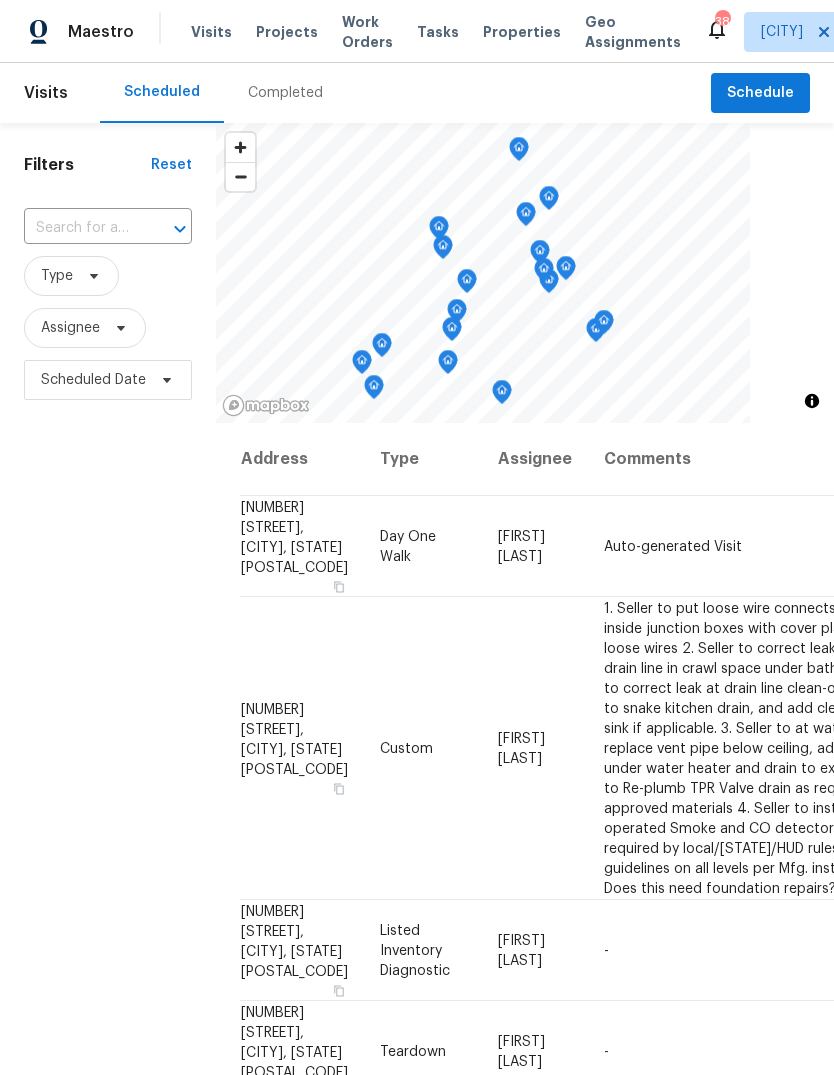 click on "Work Orders" at bounding box center [367, 32] 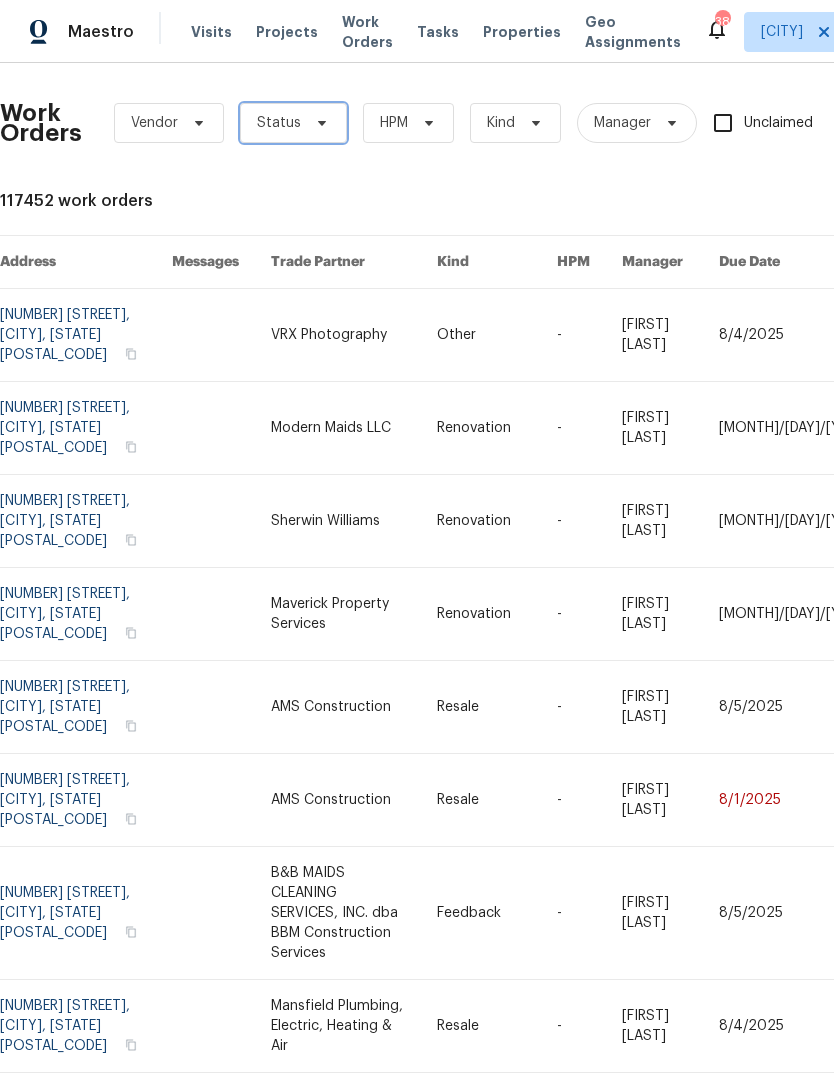 click at bounding box center (319, 123) 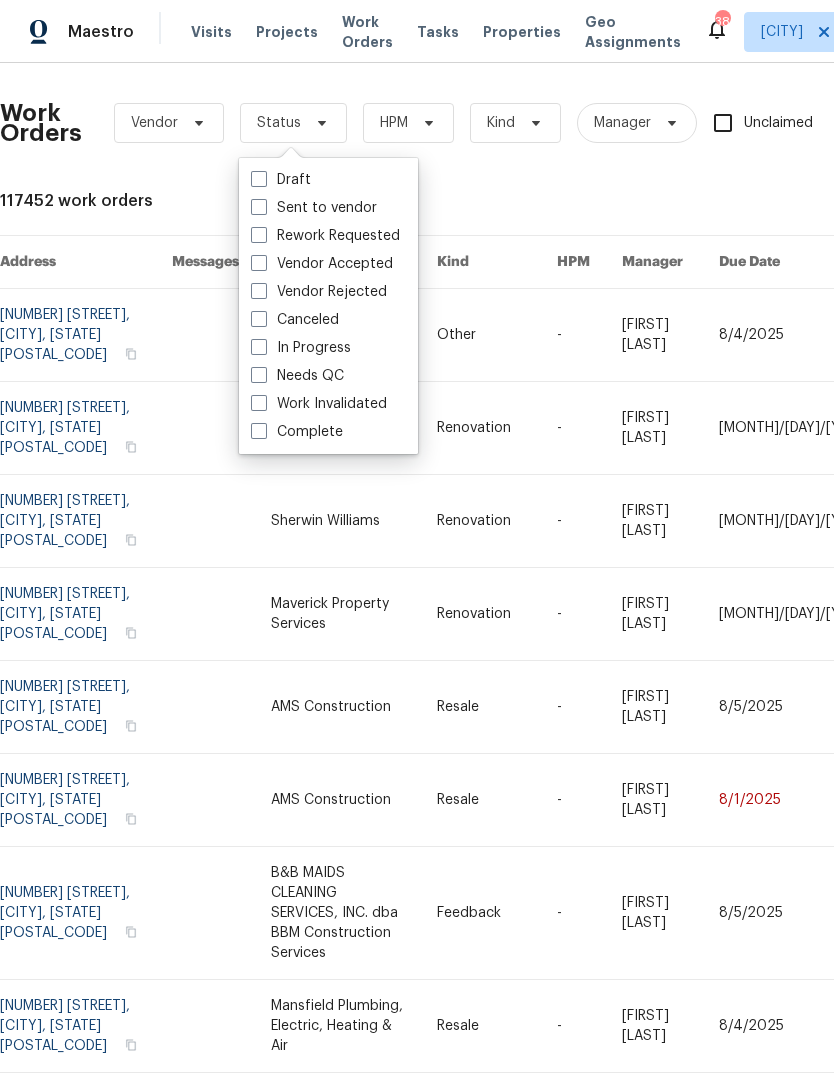 click on "Needs QC" at bounding box center (297, 376) 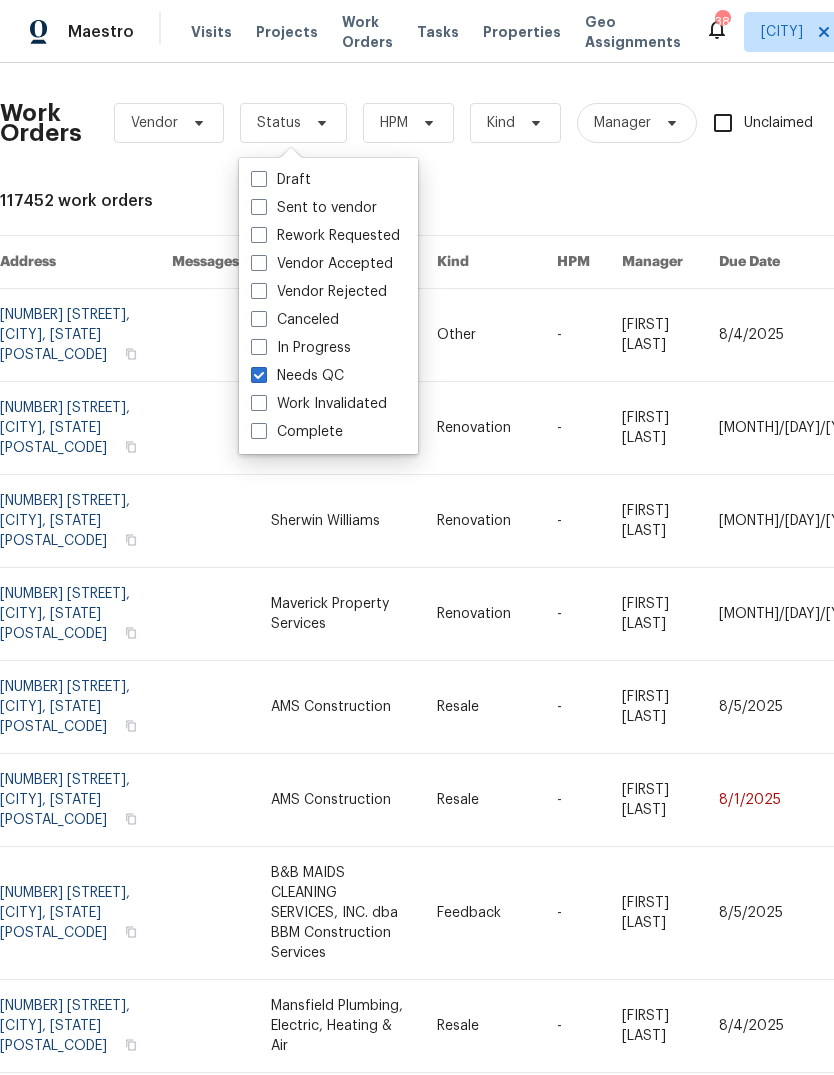 checkbox on "true" 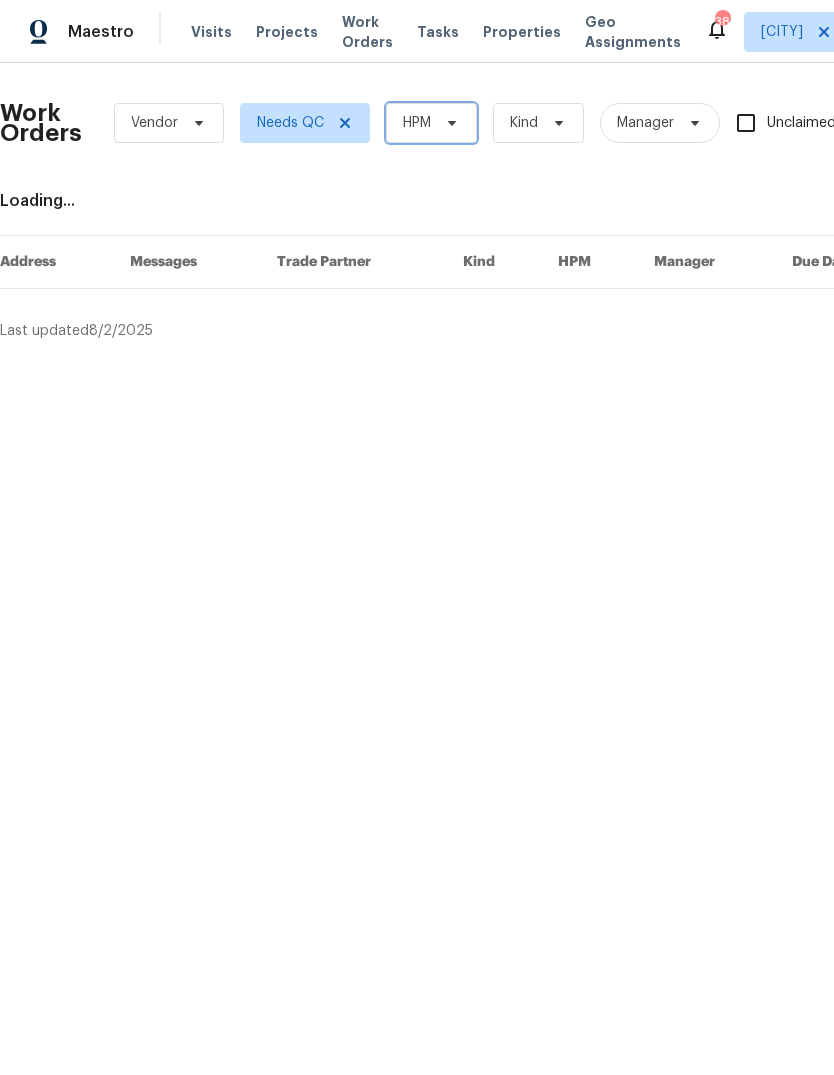 click 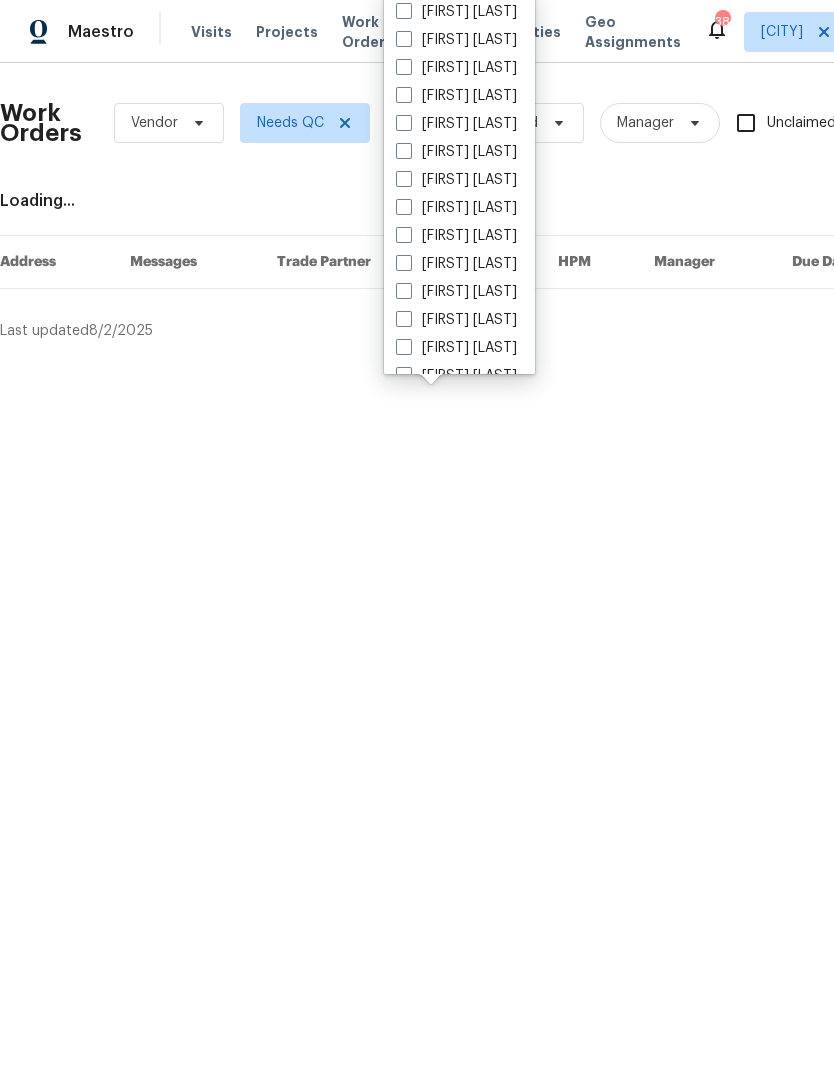 click on "[FIRST] [LAST]" at bounding box center [456, 152] 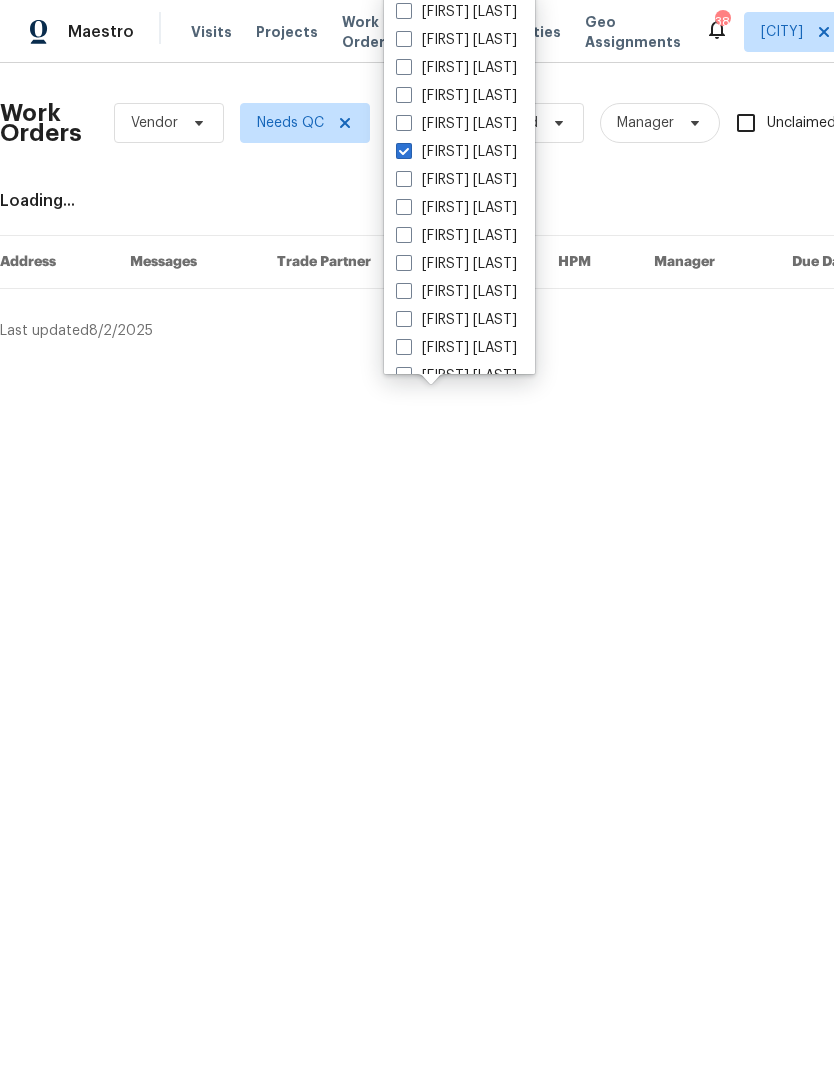 checkbox on "true" 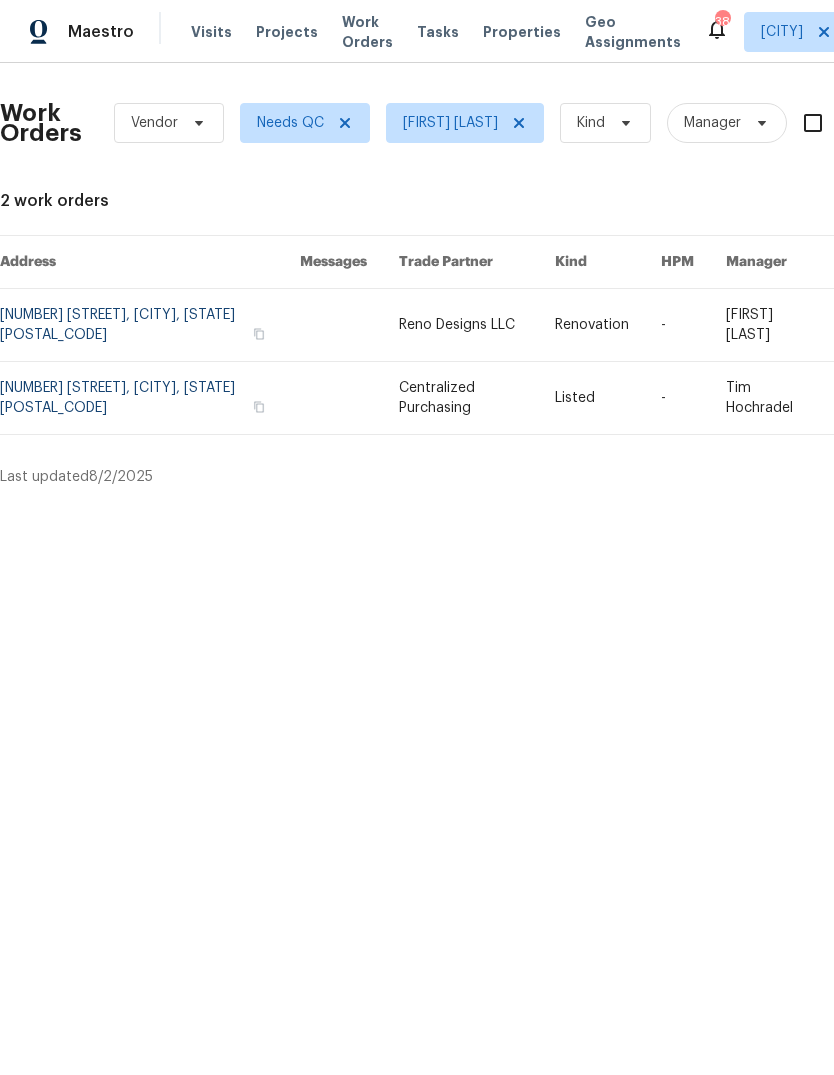 click at bounding box center (150, 325) 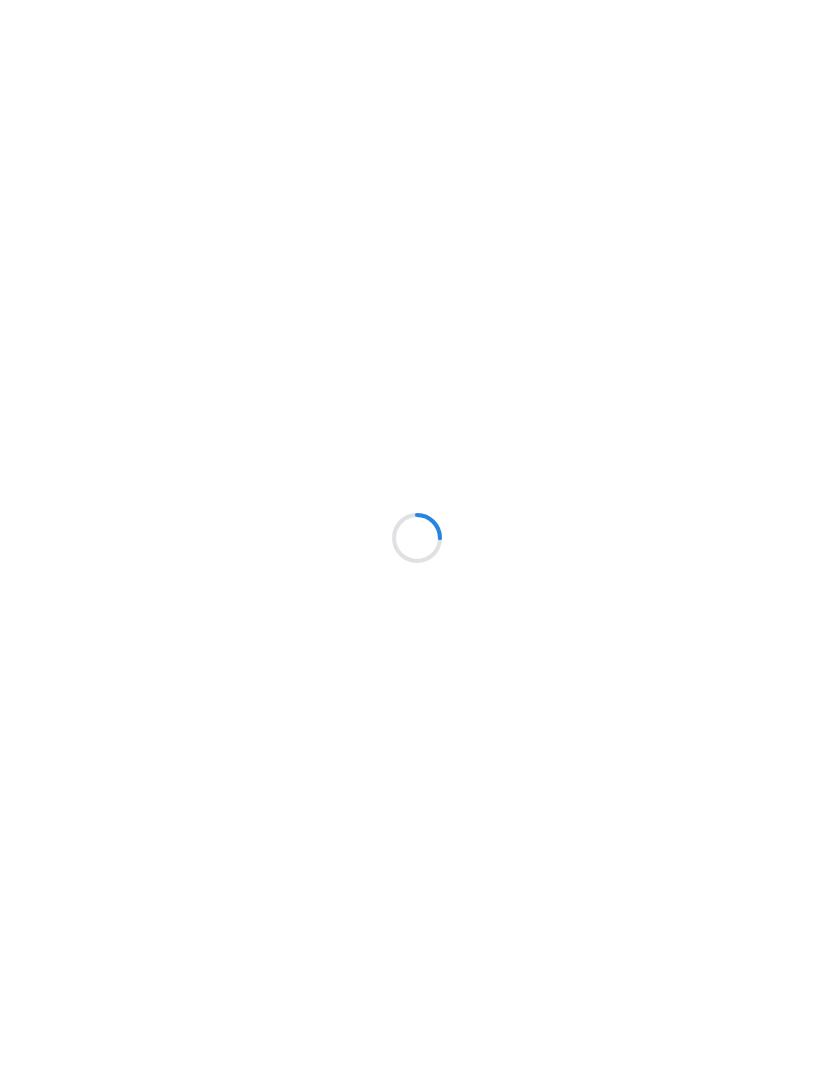 scroll, scrollTop: 0, scrollLeft: 0, axis: both 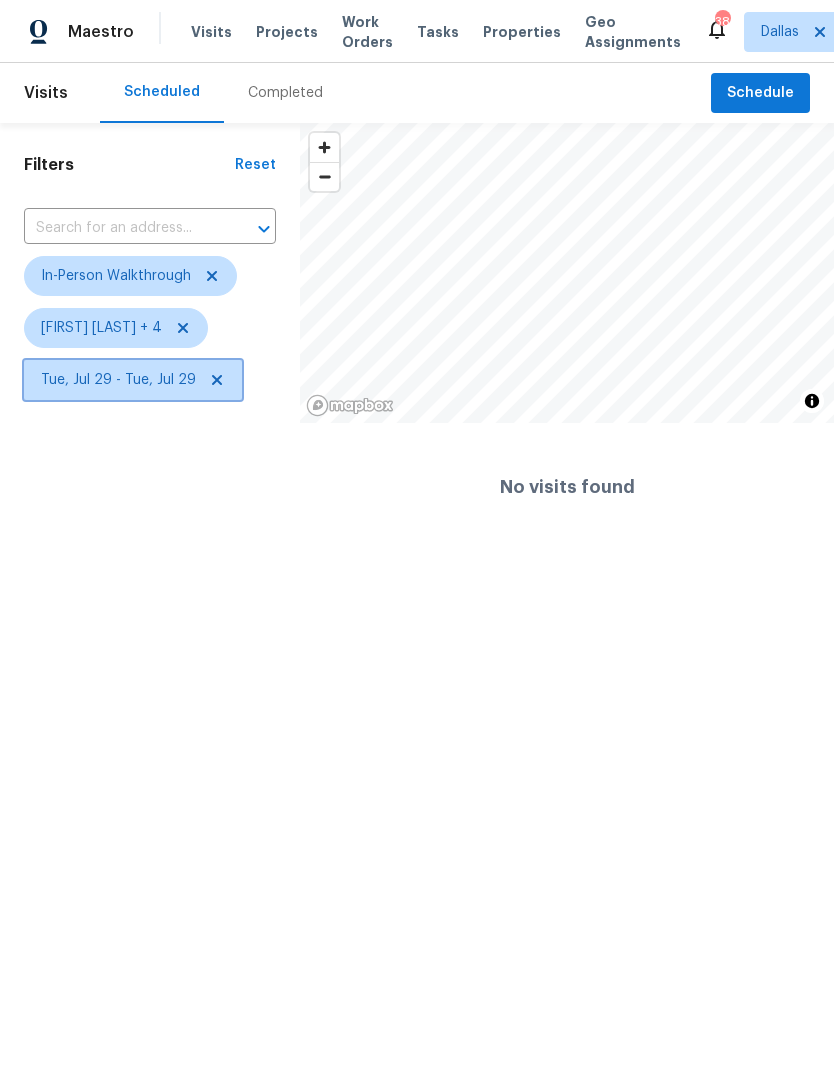 click on "Tue, Jul 29 - Tue, Jul 29" at bounding box center (118, 380) 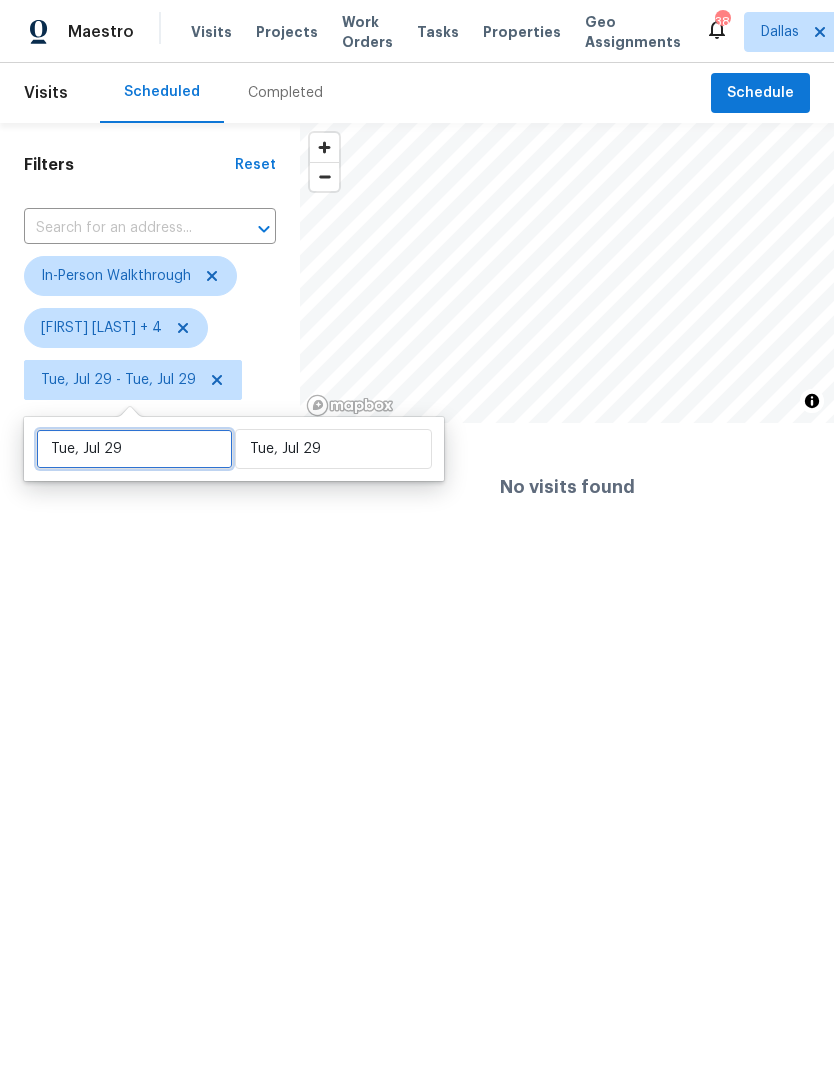 click on "Tue, Jul 29" at bounding box center (134, 449) 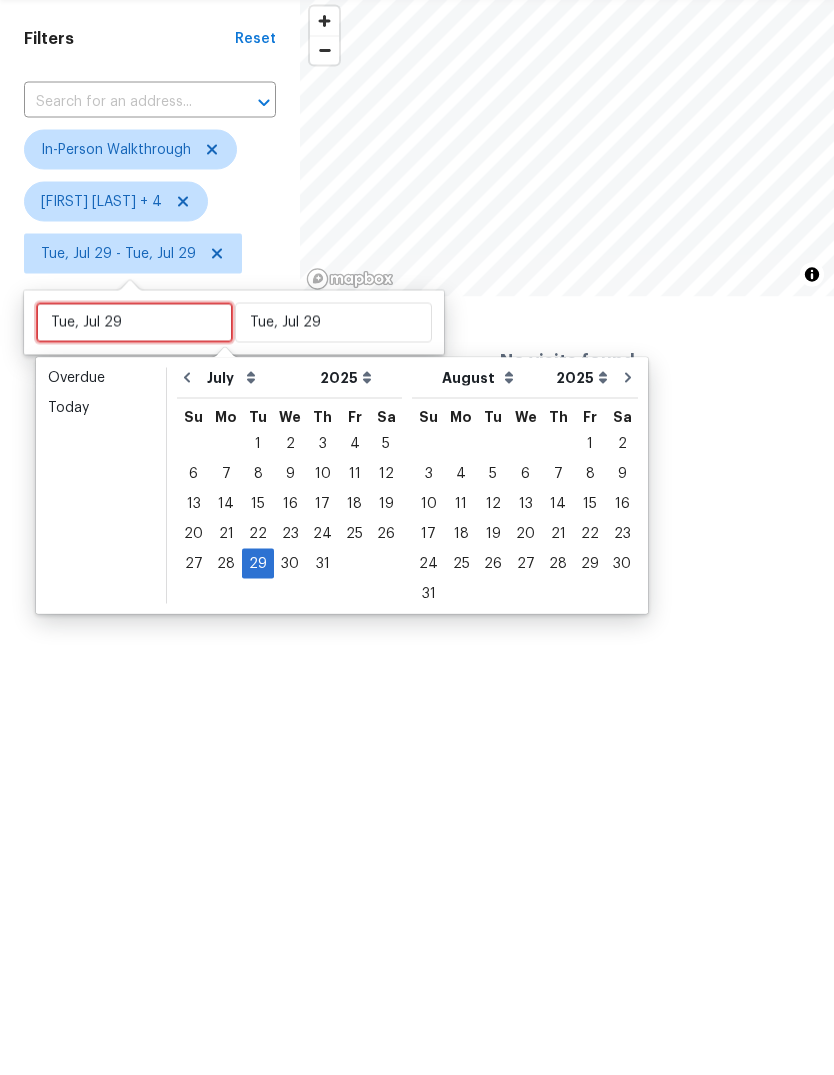 type on "Mon, Aug 04" 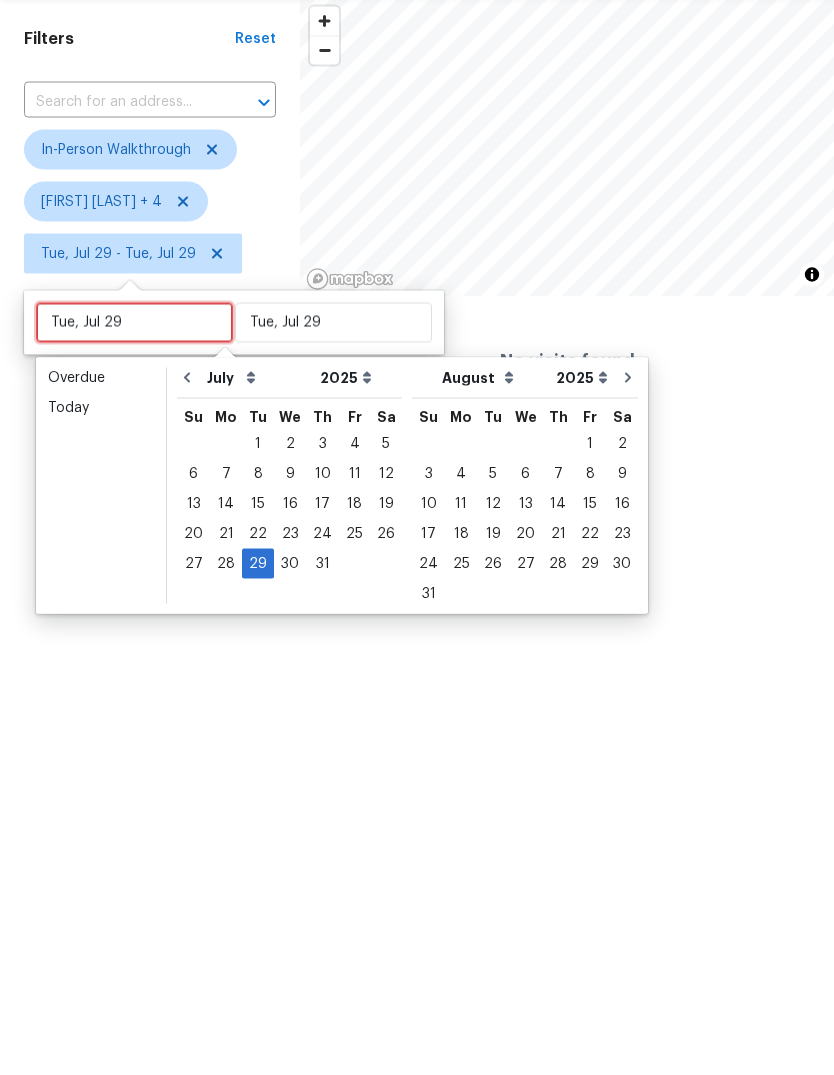 type 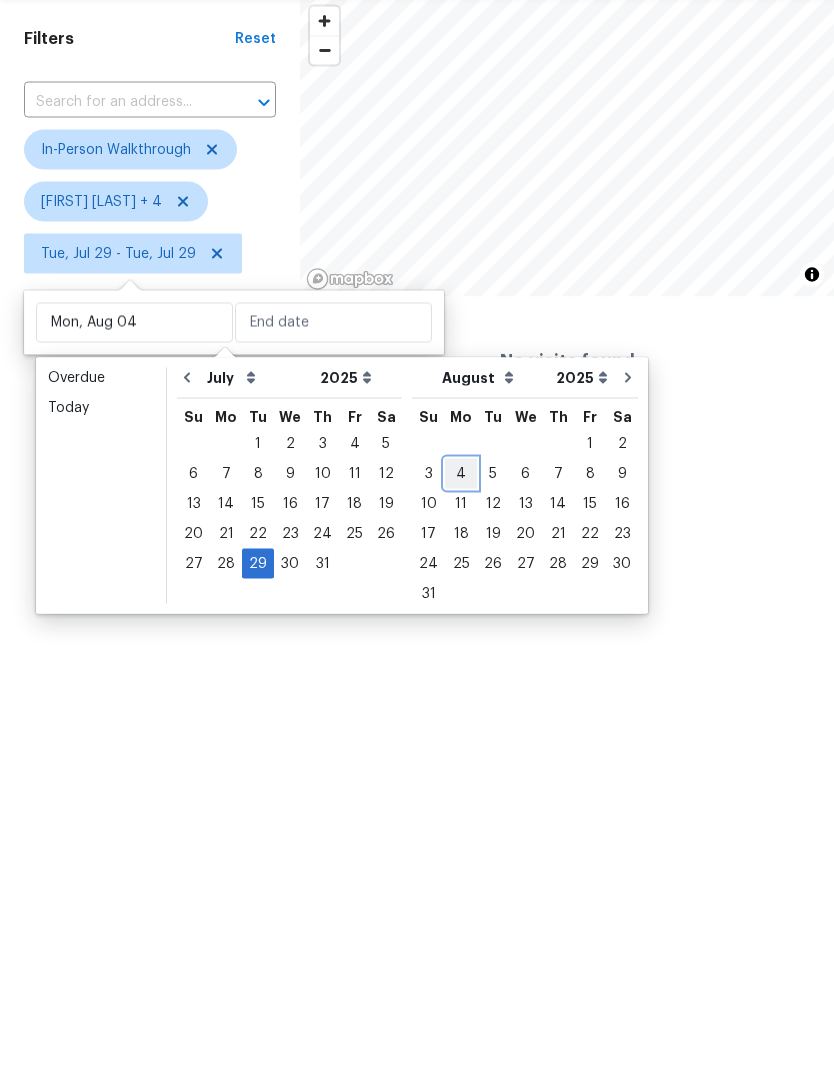click on "4" at bounding box center [461, 600] 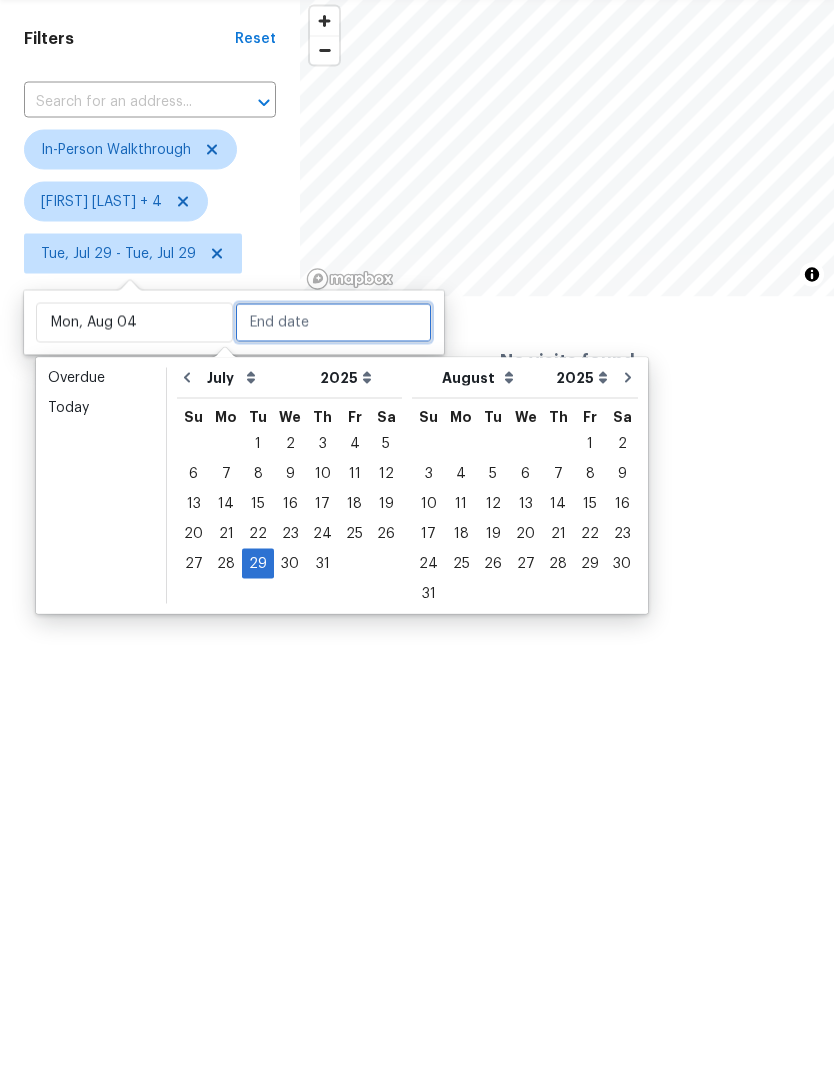 type on "Mon, Aug 04" 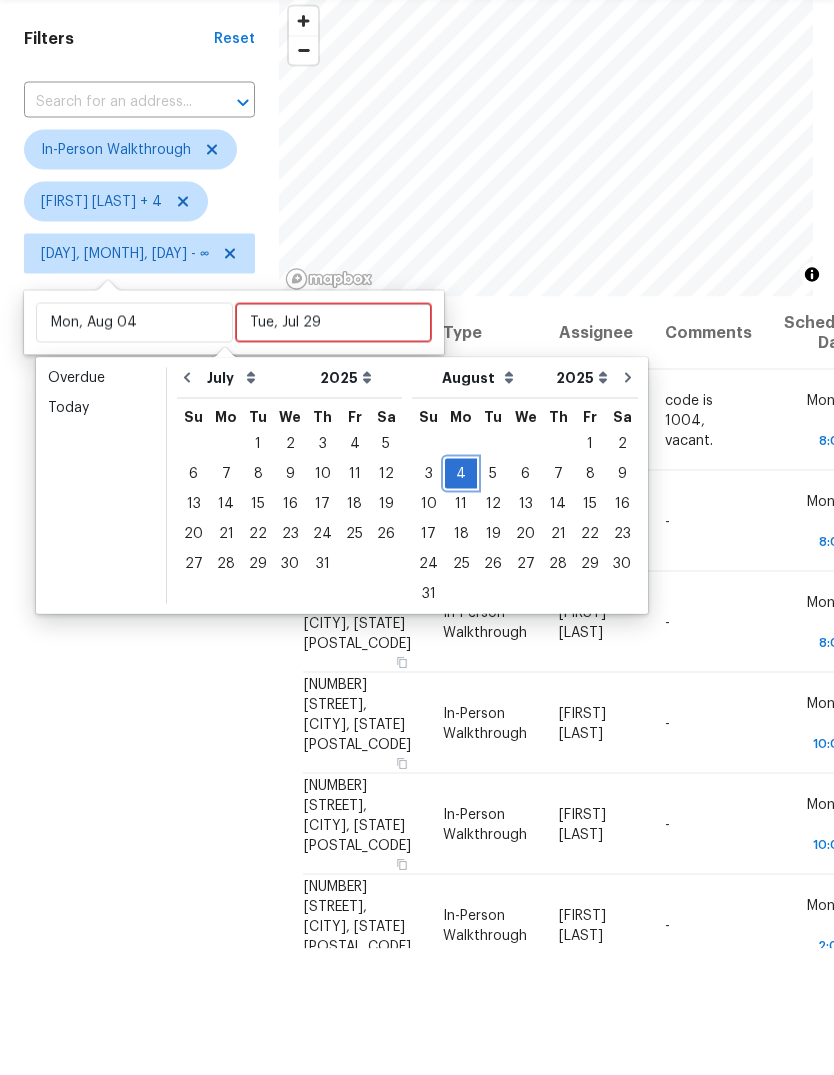 click on "4" at bounding box center [461, 600] 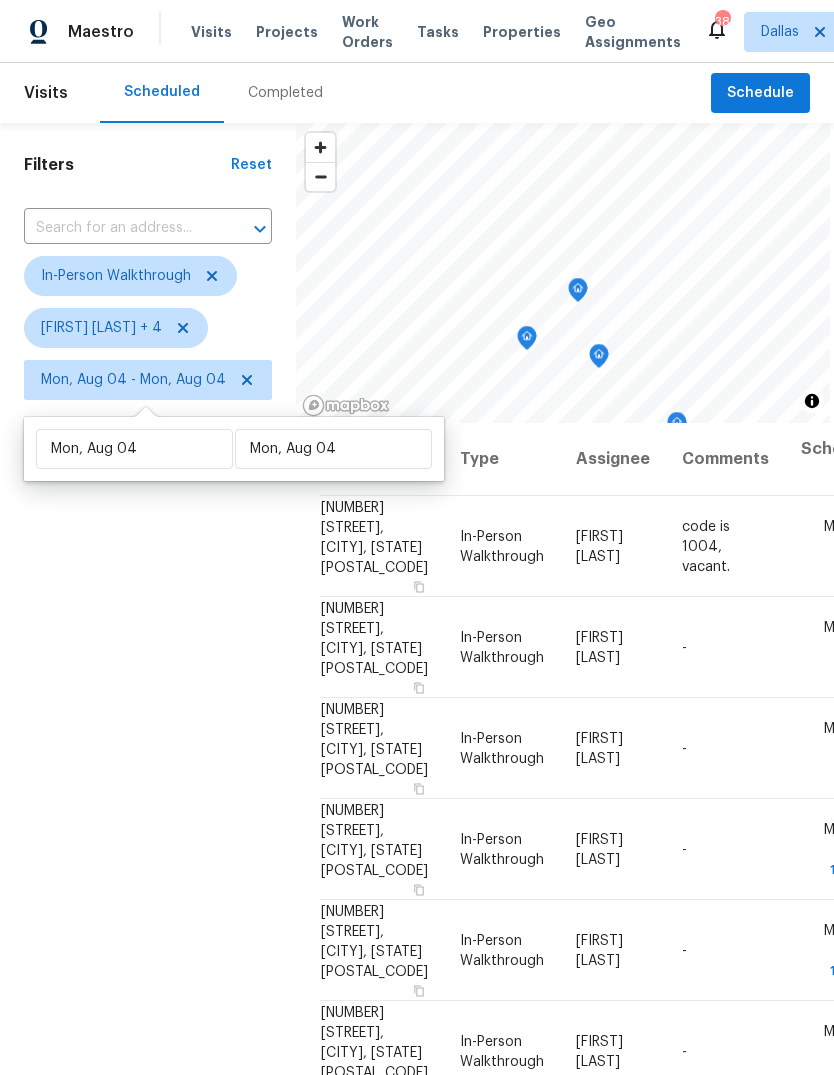 click on "Filters Reset ​ In-Person Walkthrough Alicia Anices + 4 Mon, Aug 04 - Mon, Aug 04" at bounding box center [148, 703] 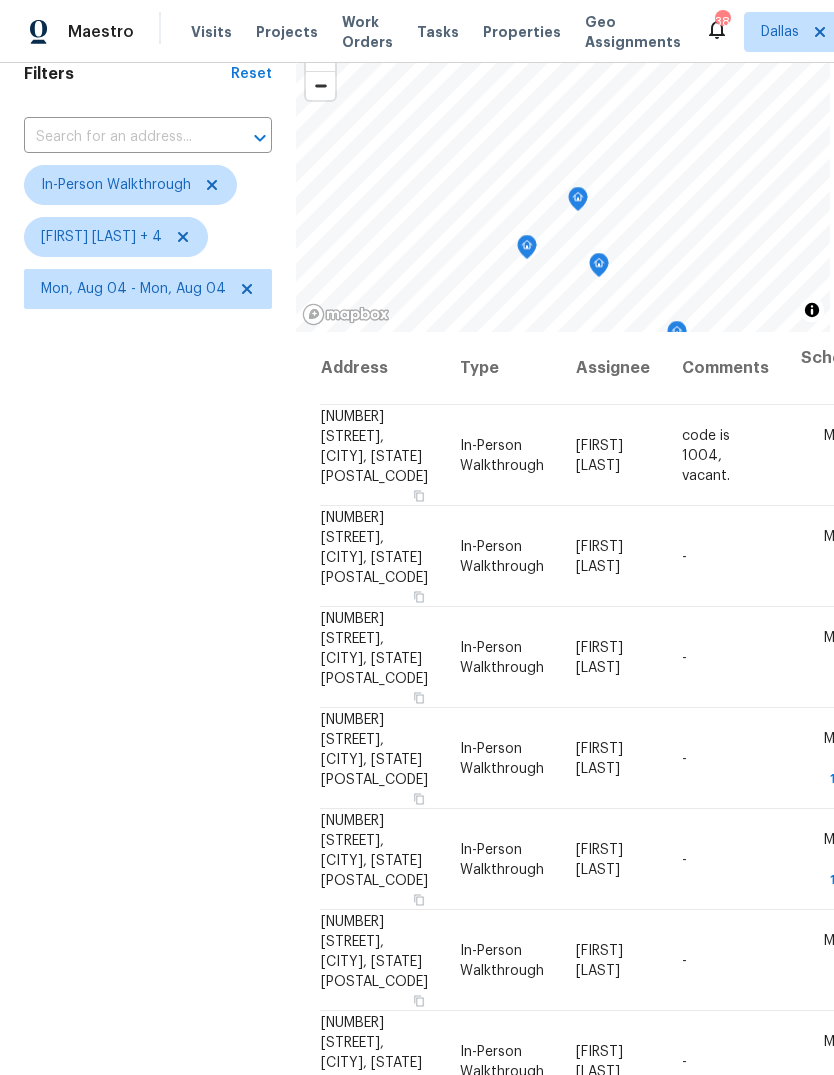 scroll, scrollTop: 103, scrollLeft: 0, axis: vertical 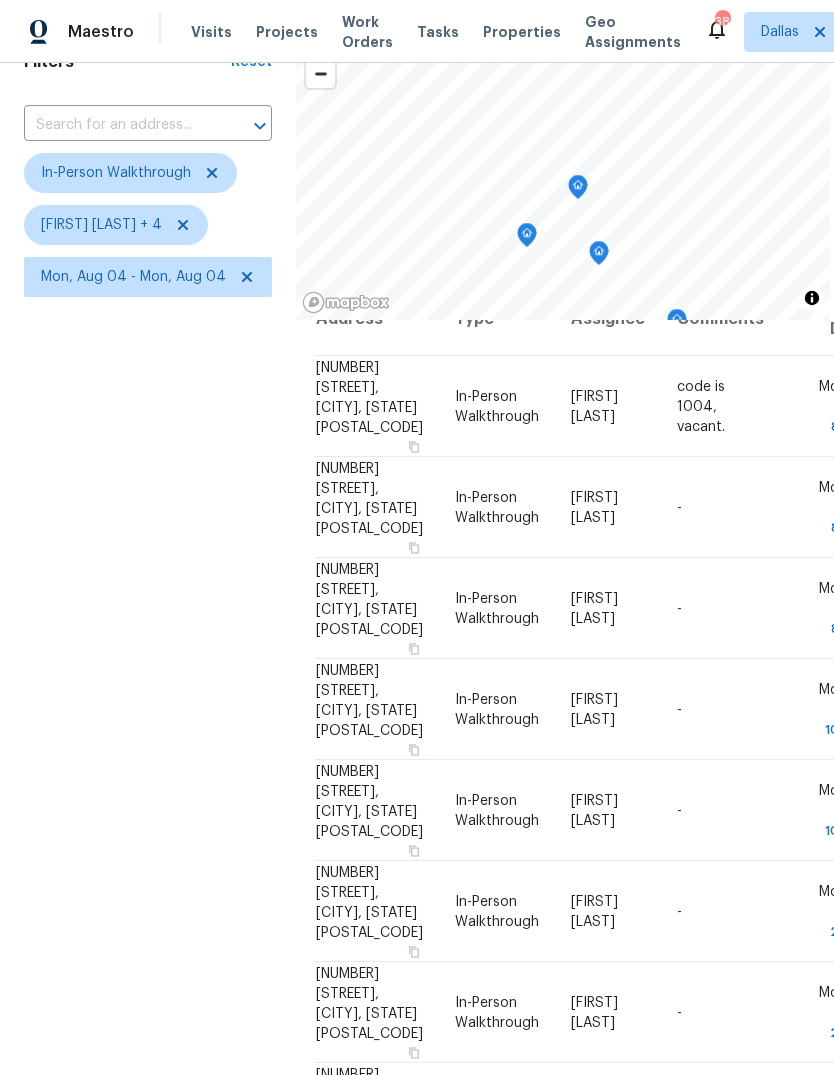 click on "Filters Reset ​ In-Person Walkthrough Alicia Anices + 4 Mon, Aug 04 - Mon, Aug 04" at bounding box center (148, 600) 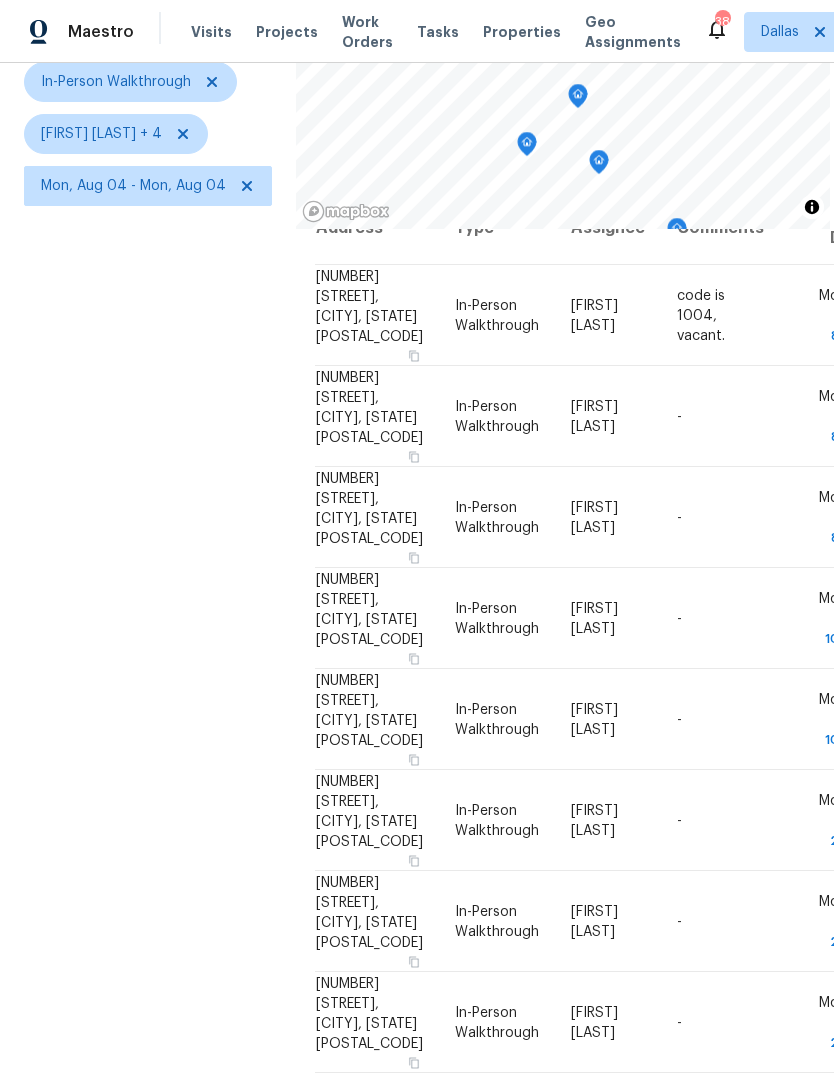 scroll, scrollTop: 193, scrollLeft: 0, axis: vertical 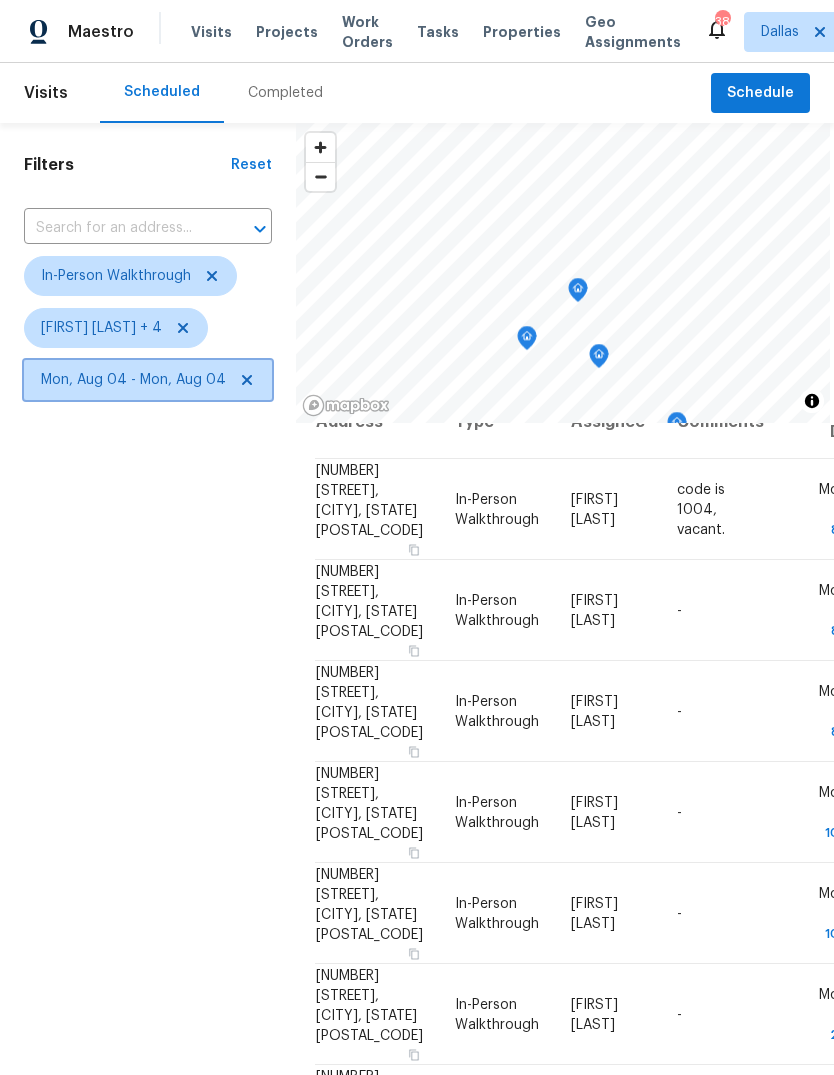 click on "Mon, Aug 04 - Mon, Aug 04" at bounding box center (133, 380) 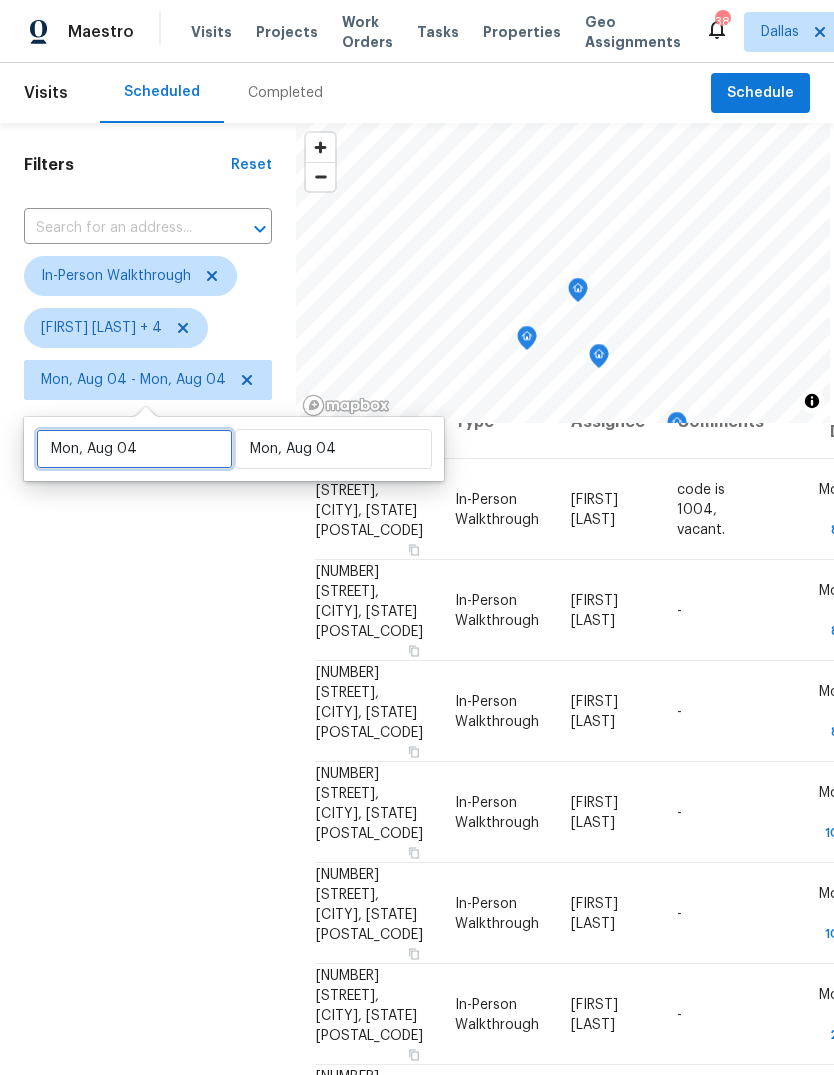 click on "Mon, Aug 04" at bounding box center (134, 449) 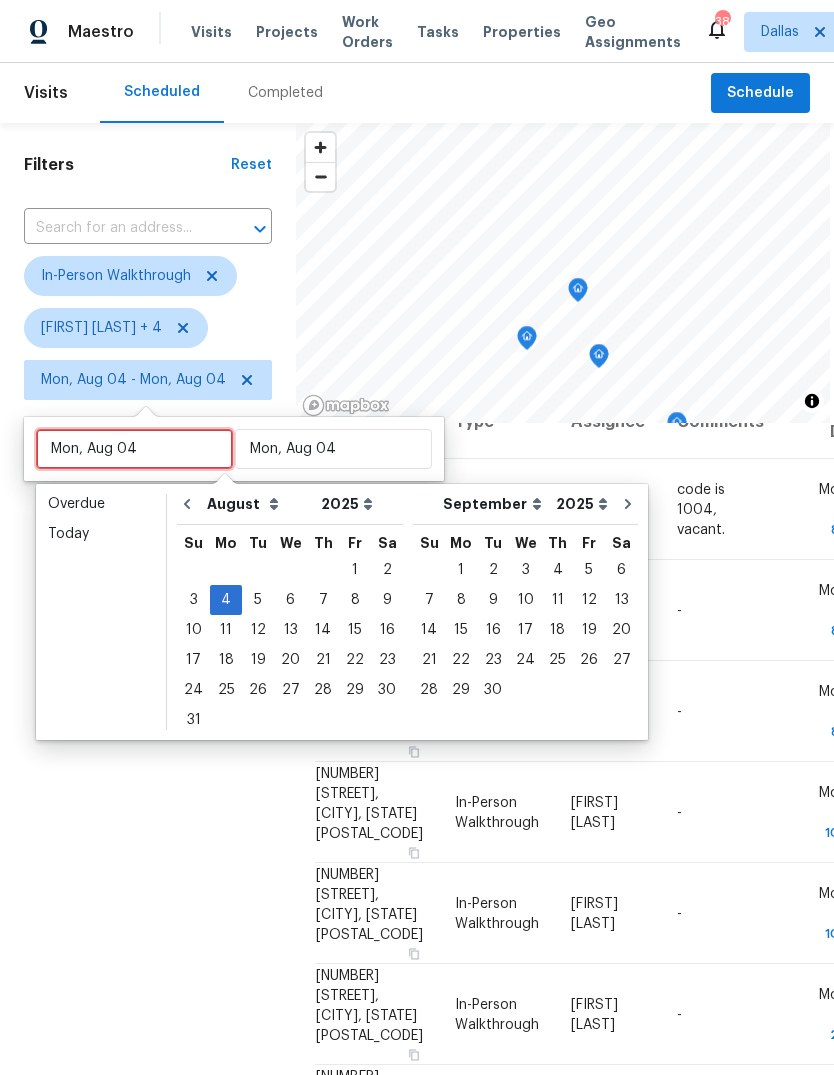 type on "Tue, Aug 05" 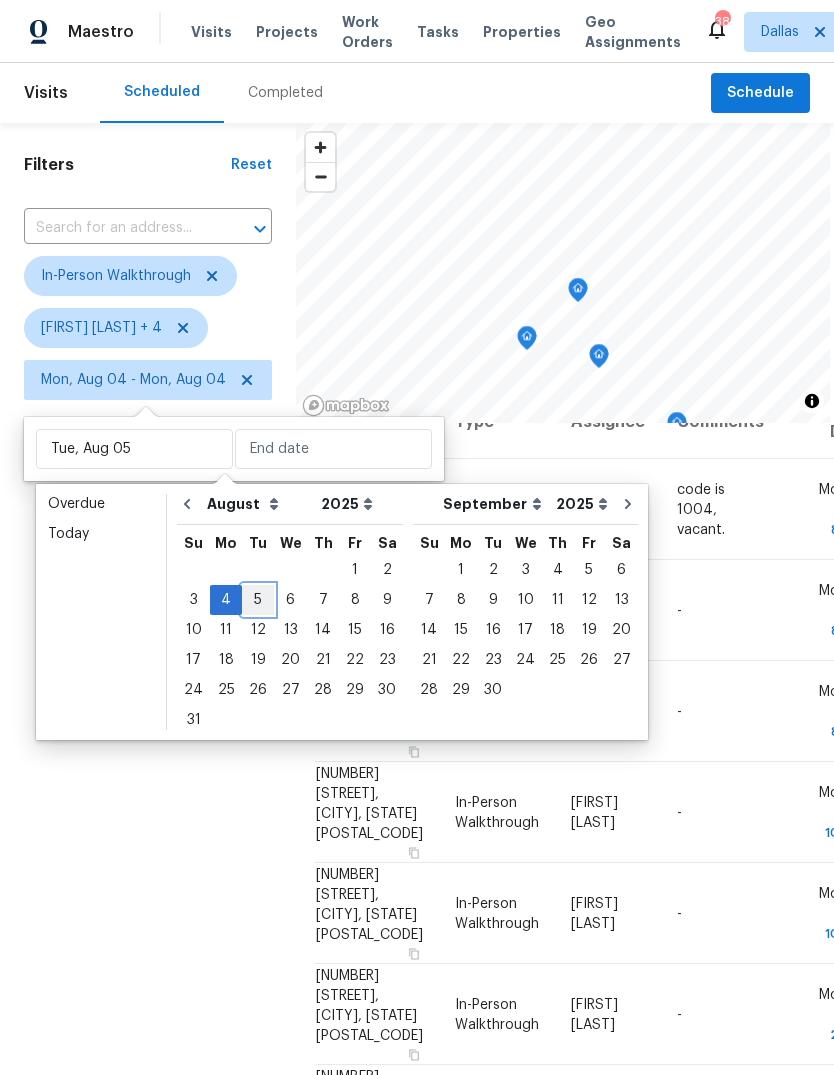 click on "5" at bounding box center [258, 600] 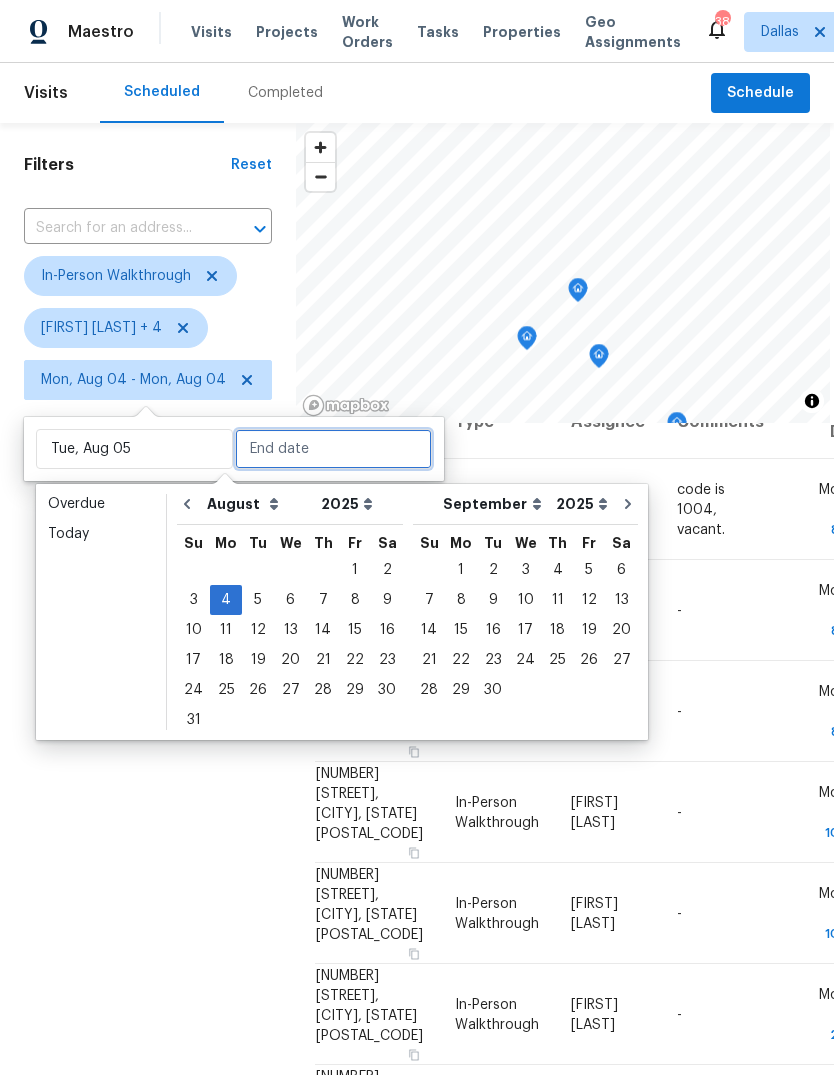 type on "Tue, Aug 05" 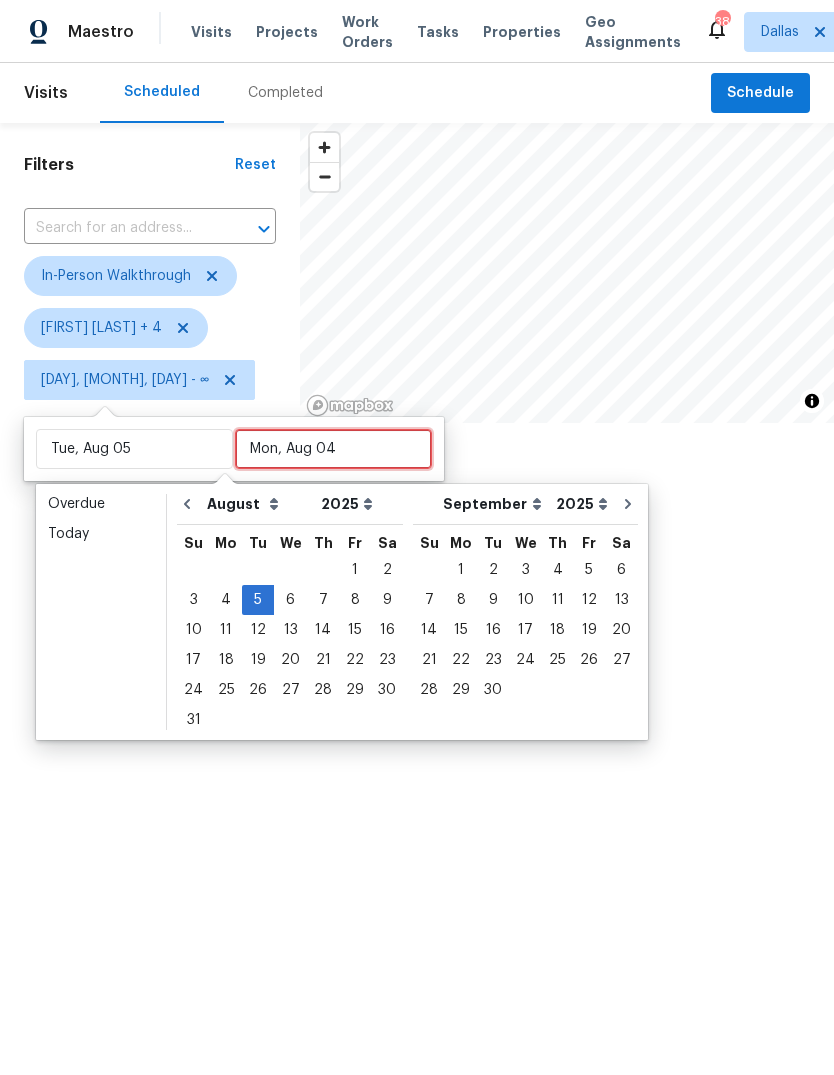 scroll, scrollTop: 0, scrollLeft: 0, axis: both 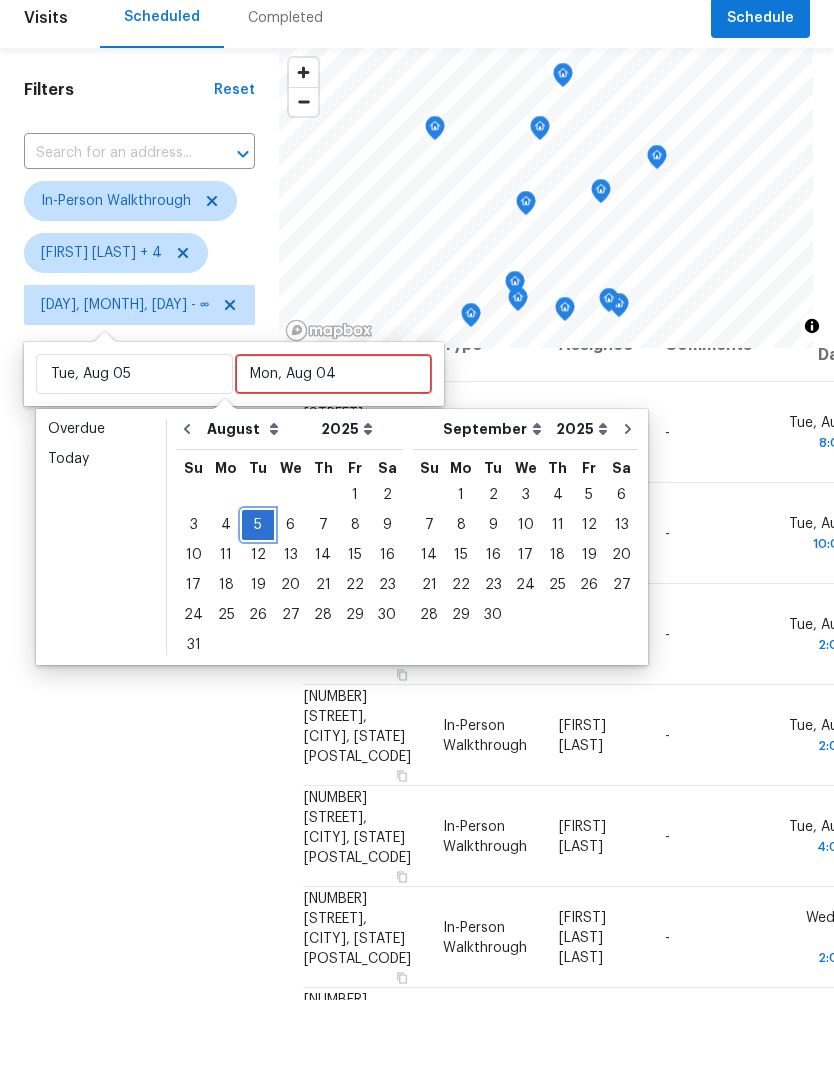 click on "5" at bounding box center (258, 600) 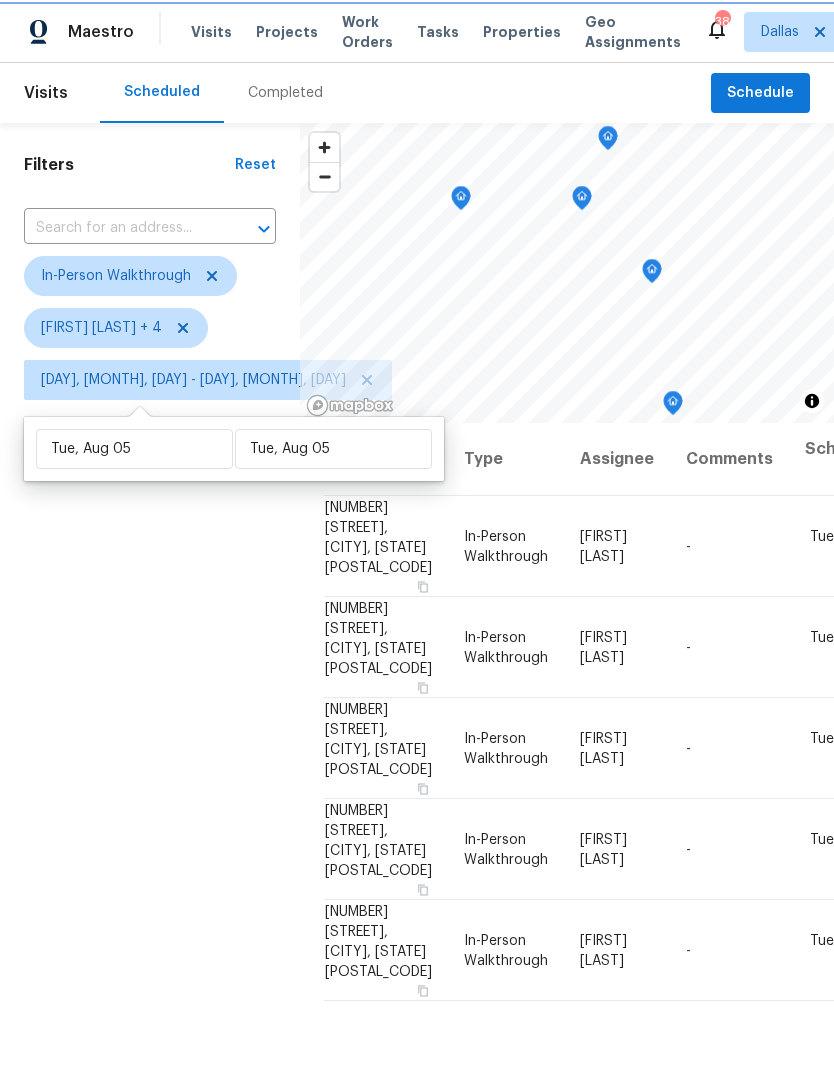 scroll, scrollTop: 0, scrollLeft: 0, axis: both 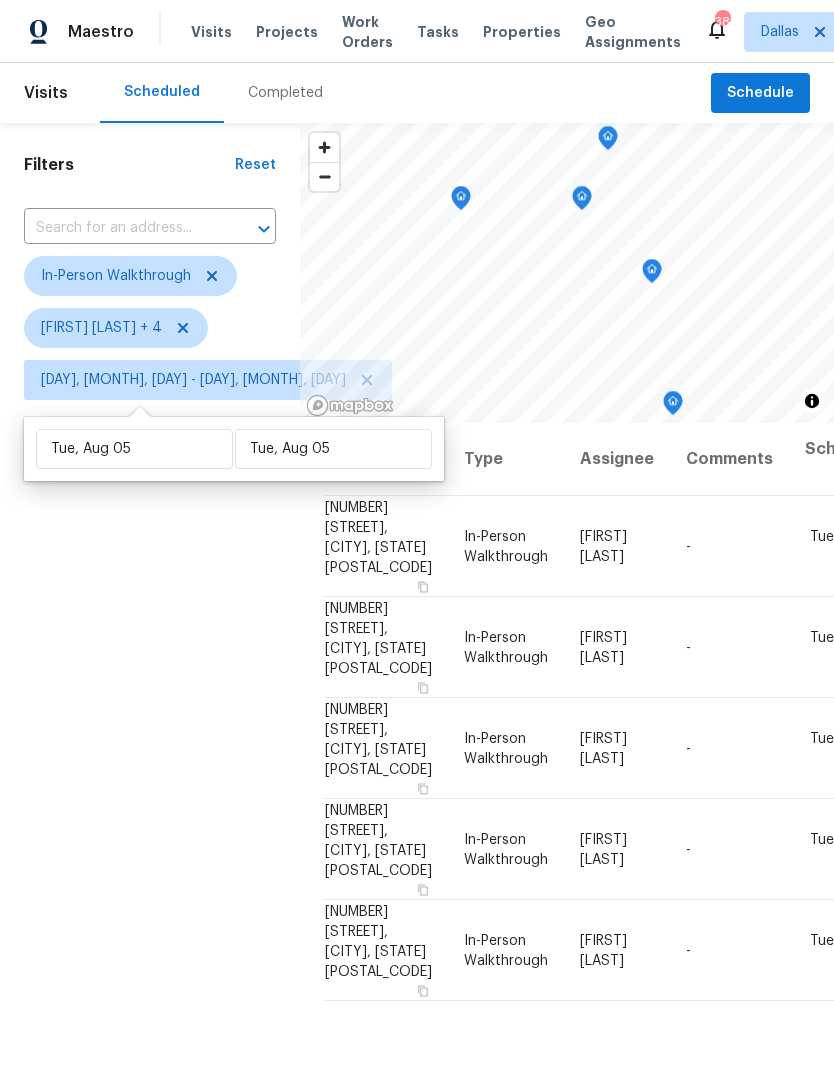 click on "Filters Reset ​ In-Person Walkthrough Alicia Anices + 4 Tue, Aug 05 - Tue, Aug 05" at bounding box center (150, 703) 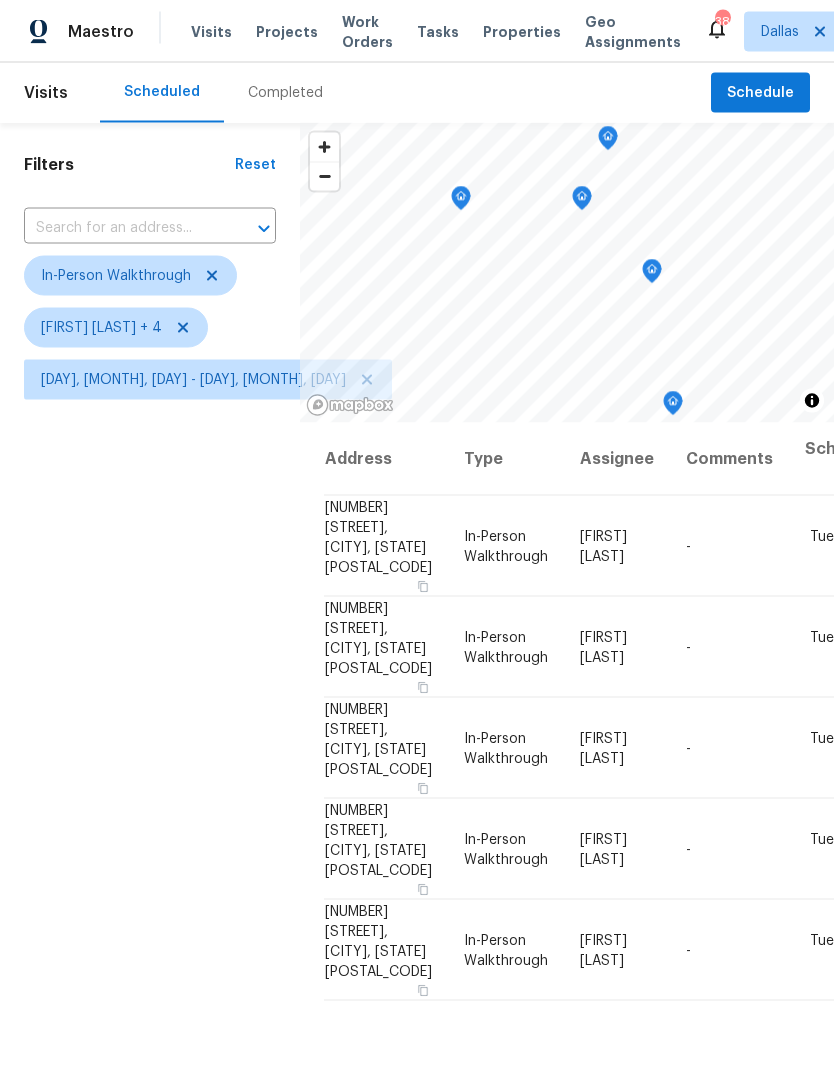 scroll, scrollTop: 21, scrollLeft: 0, axis: vertical 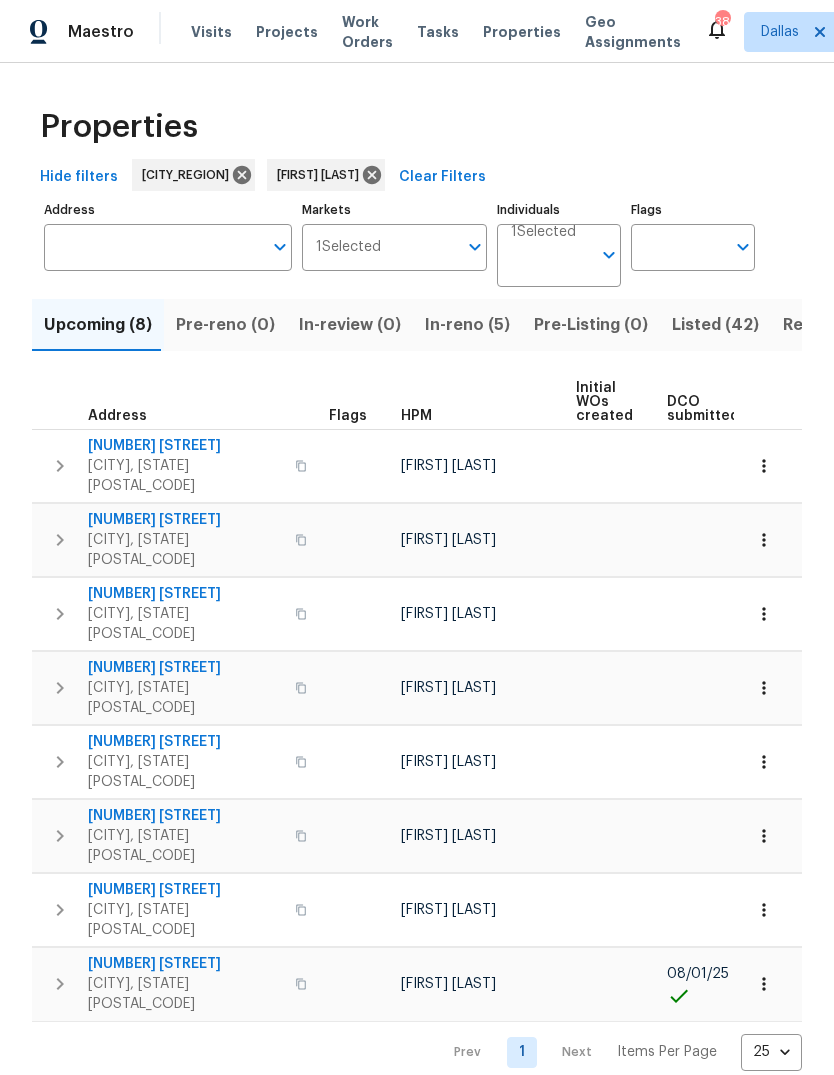 click on "In-reno (5)" at bounding box center [467, 325] 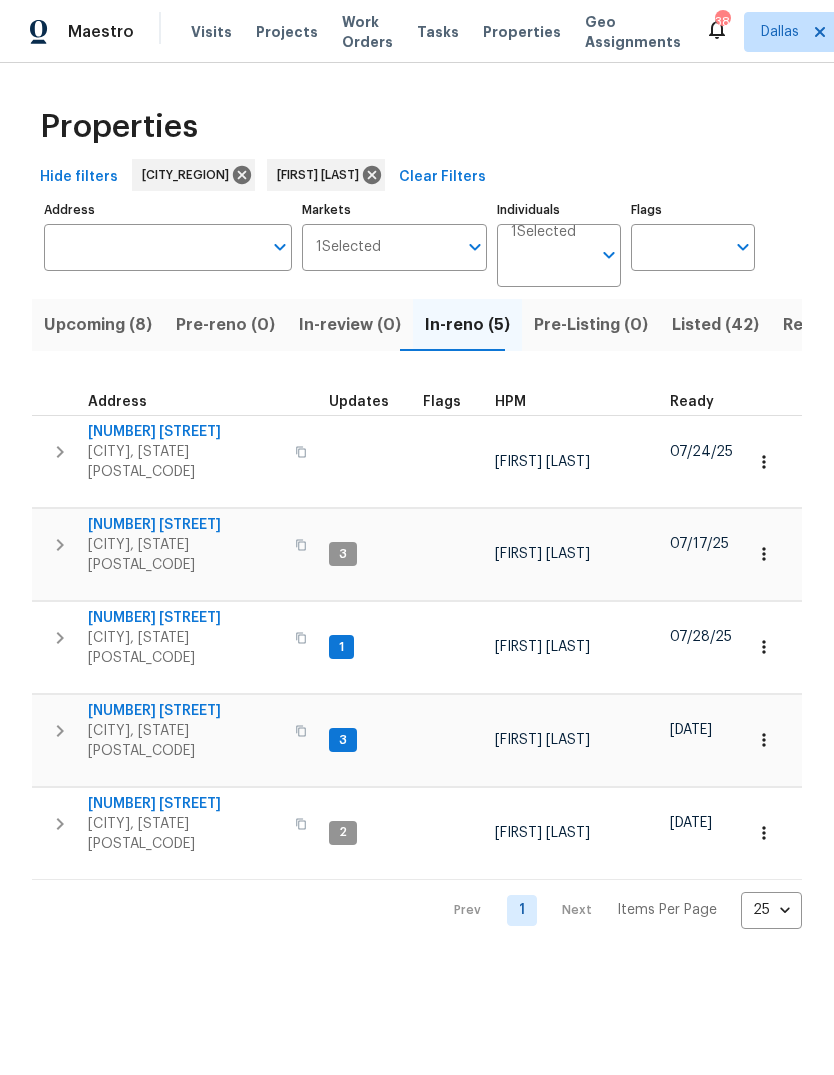 click on "[NUMBER] [STREET]" at bounding box center (185, 804) 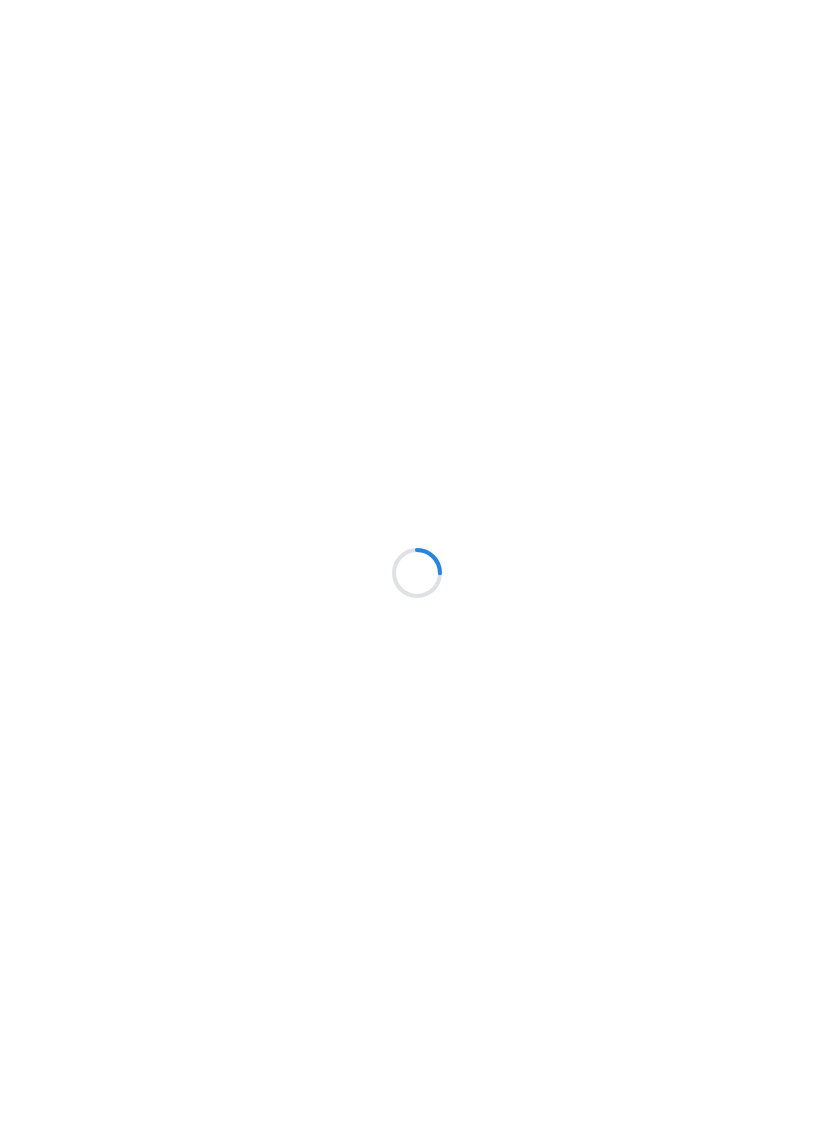 scroll, scrollTop: 0, scrollLeft: 0, axis: both 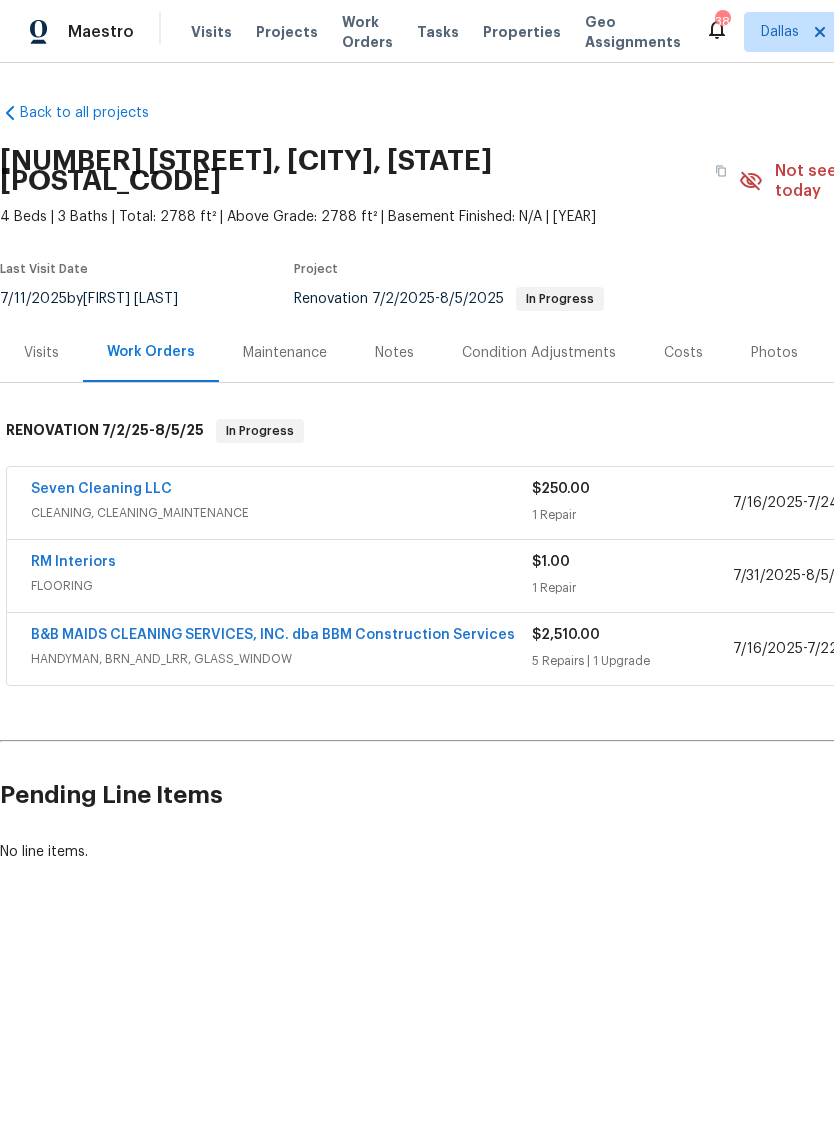 click on "RM Interiors" at bounding box center [73, 562] 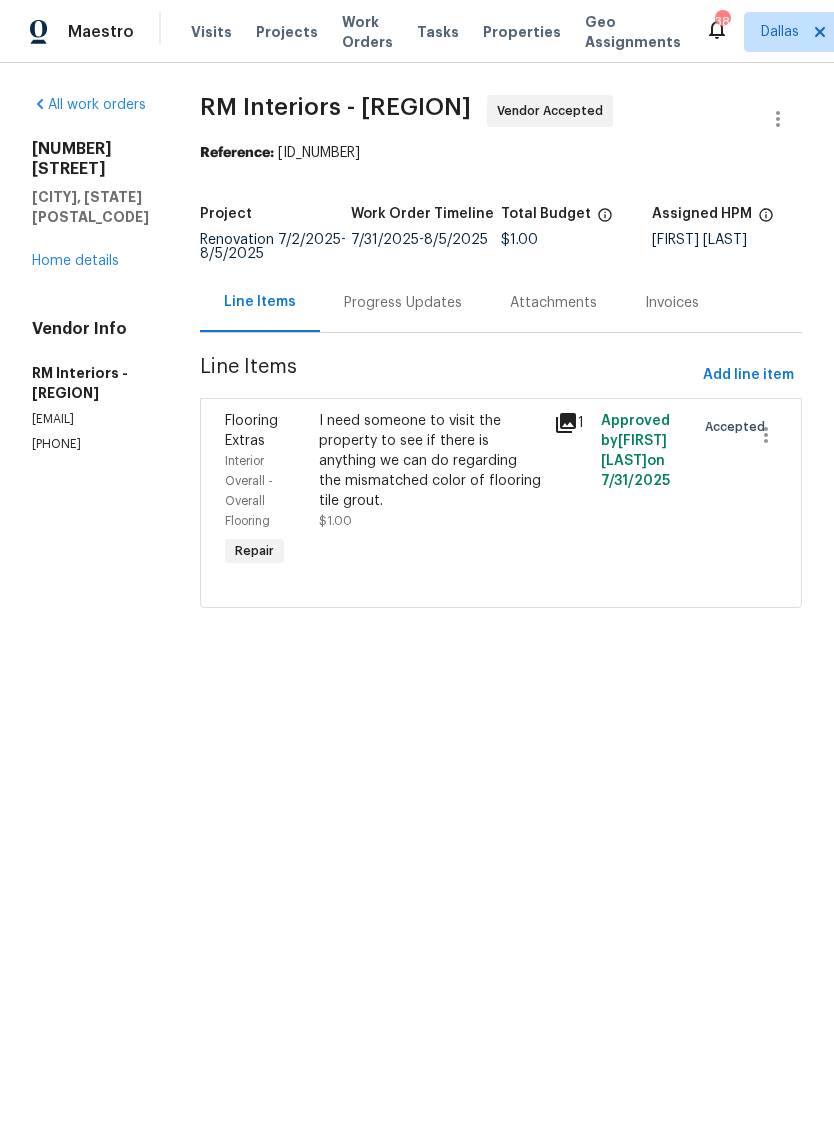 click on "Progress Updates" at bounding box center (403, 303) 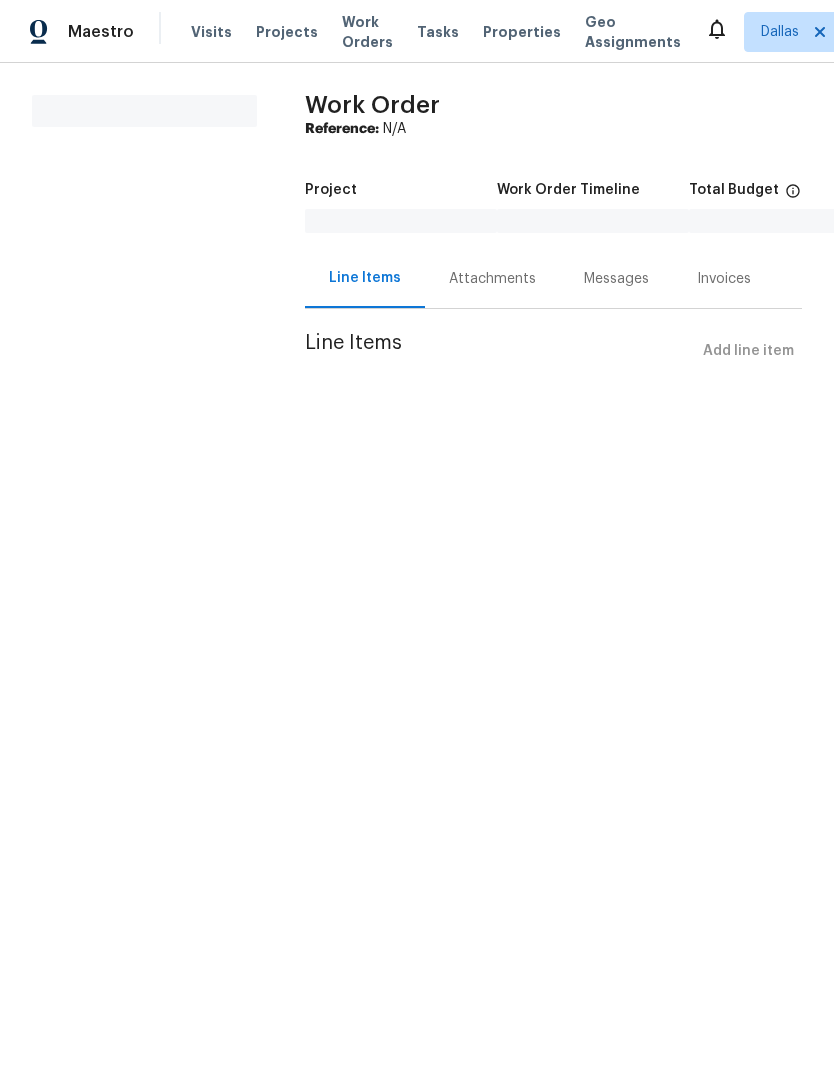 scroll, scrollTop: 0, scrollLeft: 0, axis: both 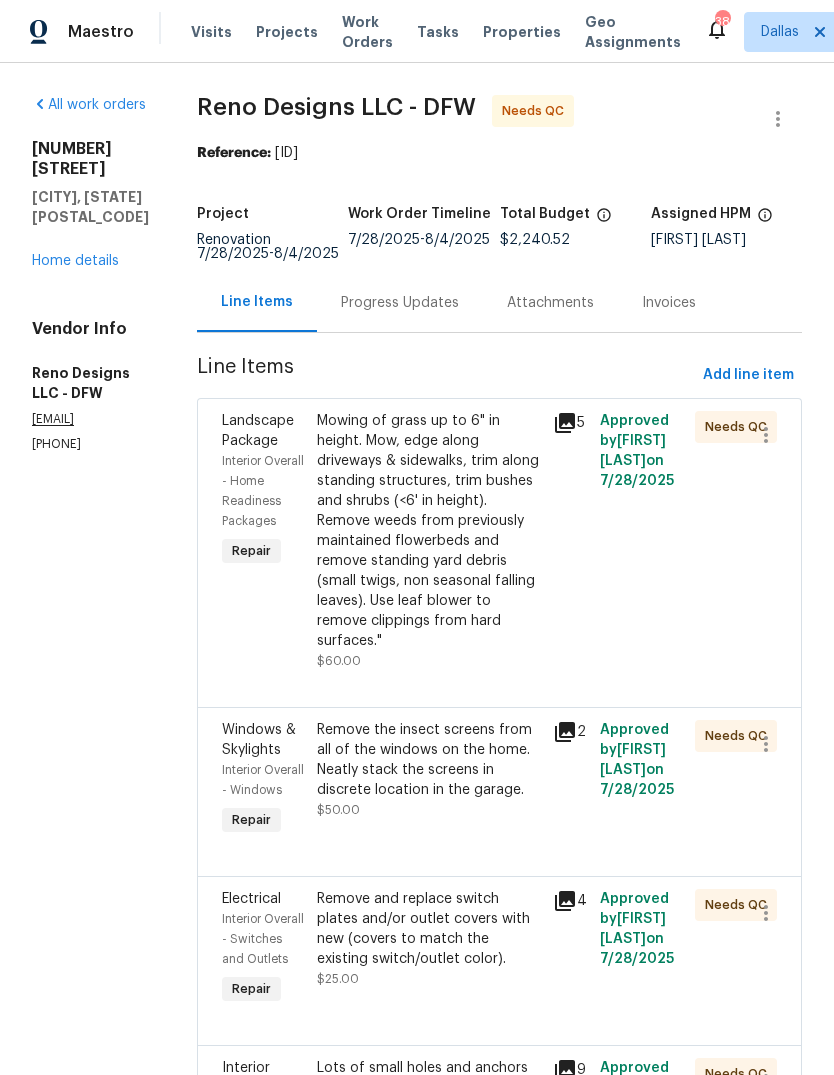 click on "Home details" at bounding box center [75, 261] 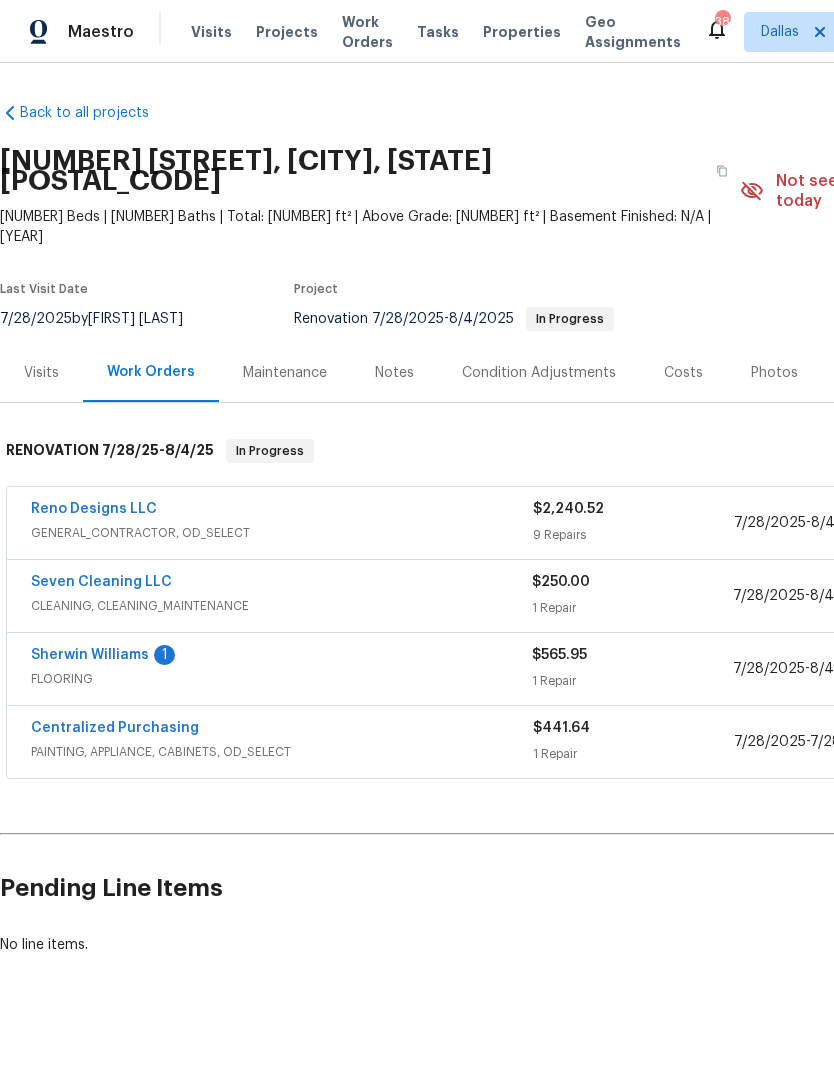 click on "Sherwin Williams" at bounding box center (90, 655) 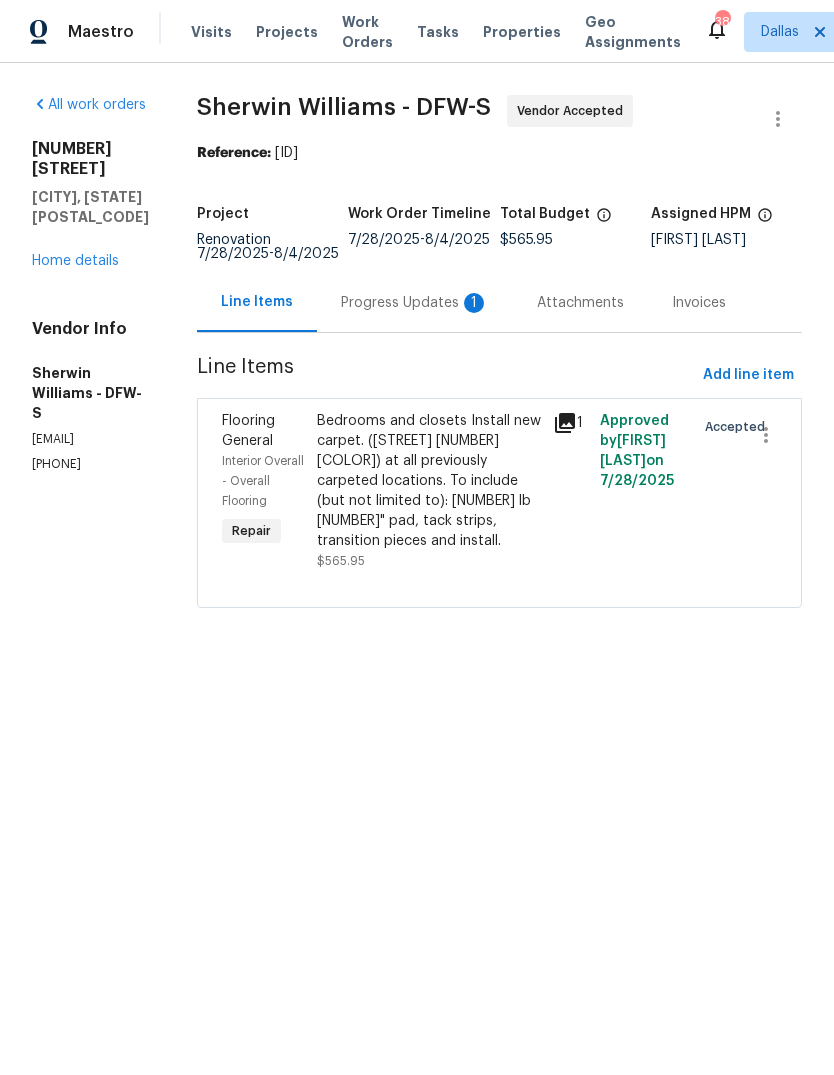 click on "Progress Updates 1" at bounding box center [415, 303] 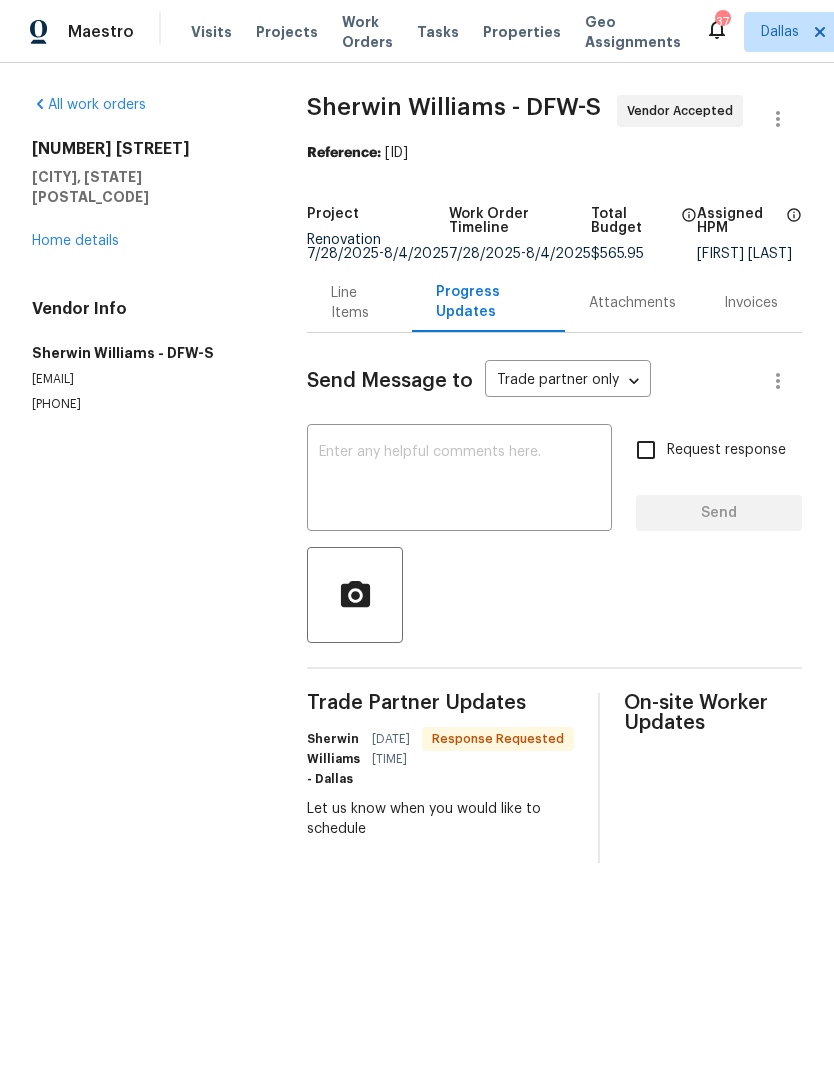 click at bounding box center (459, 480) 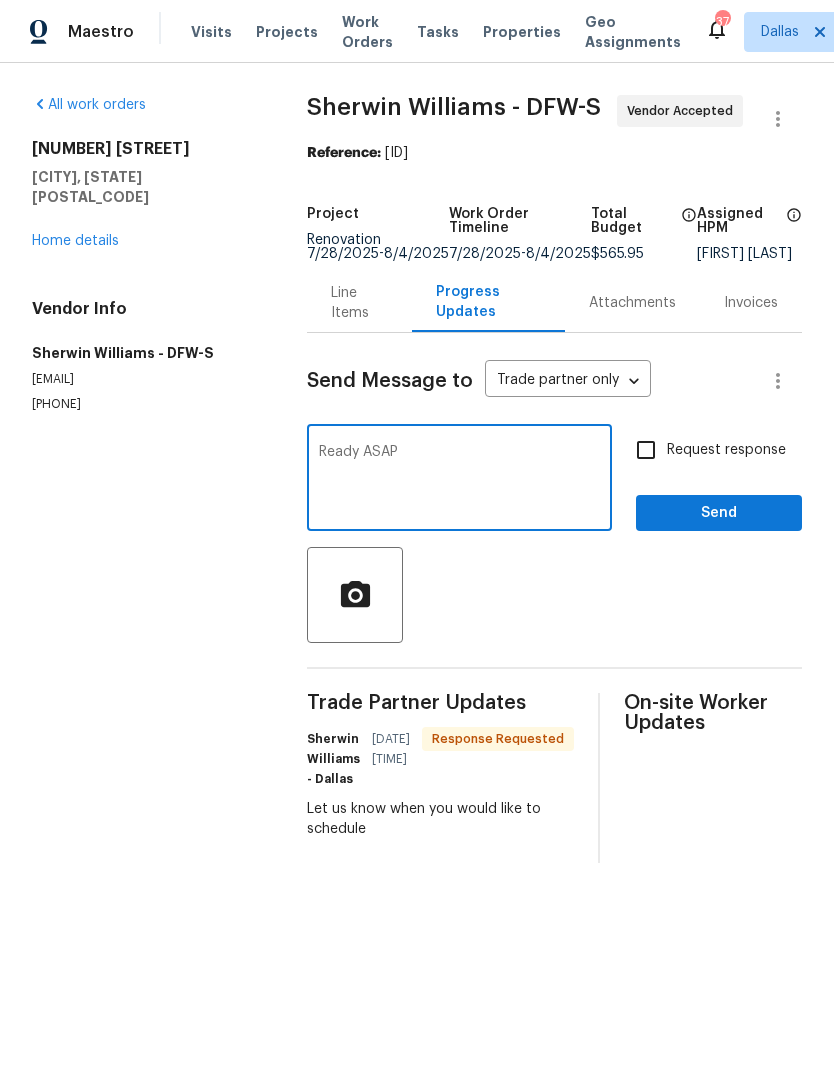 type on "Ready ASAP" 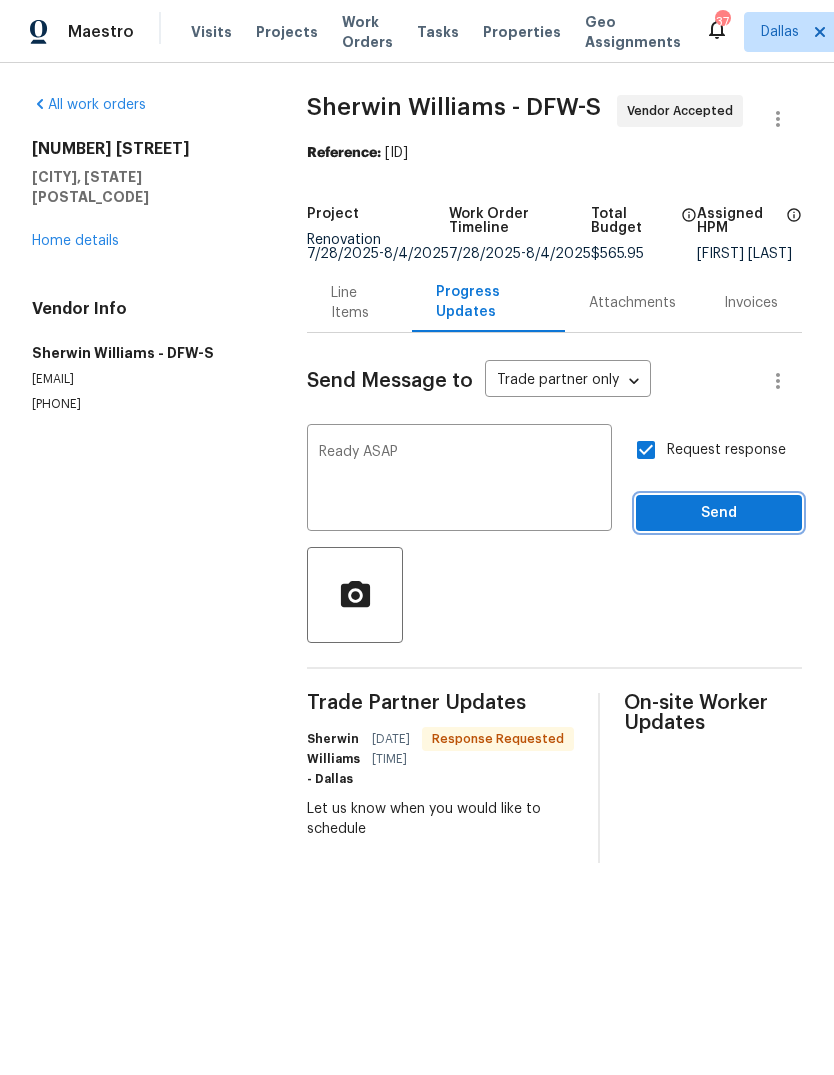click on "Send" at bounding box center [719, 513] 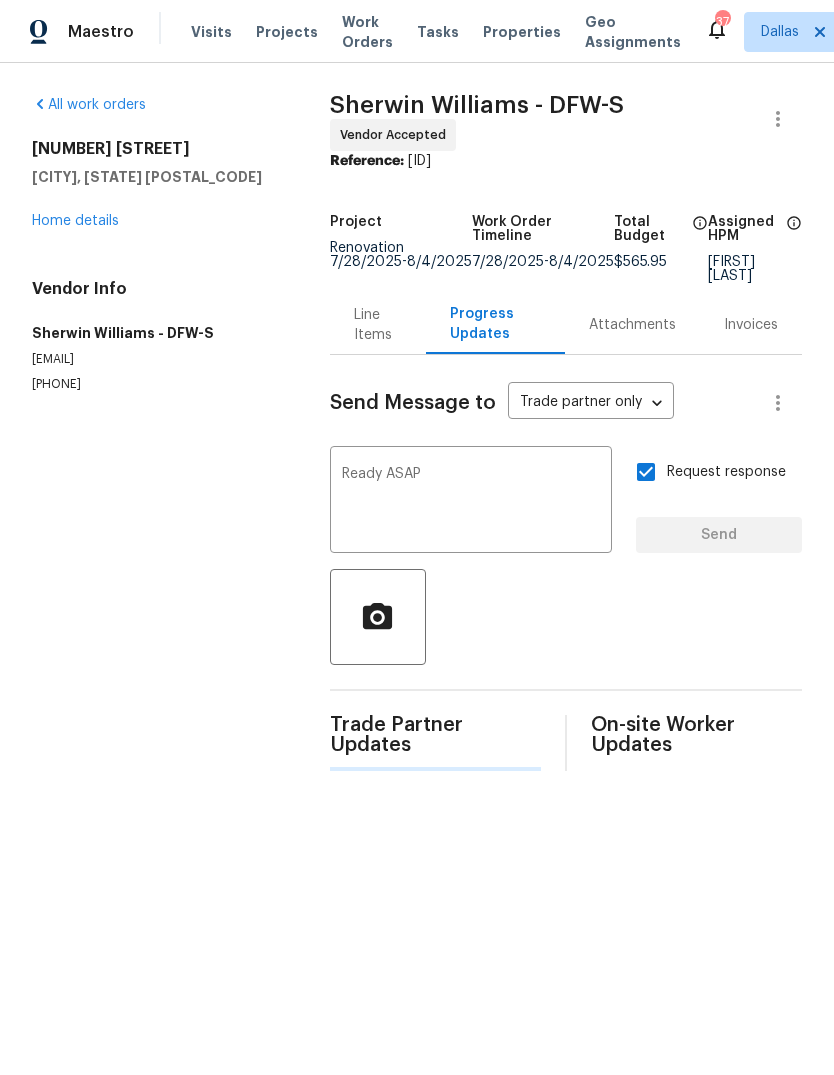 type 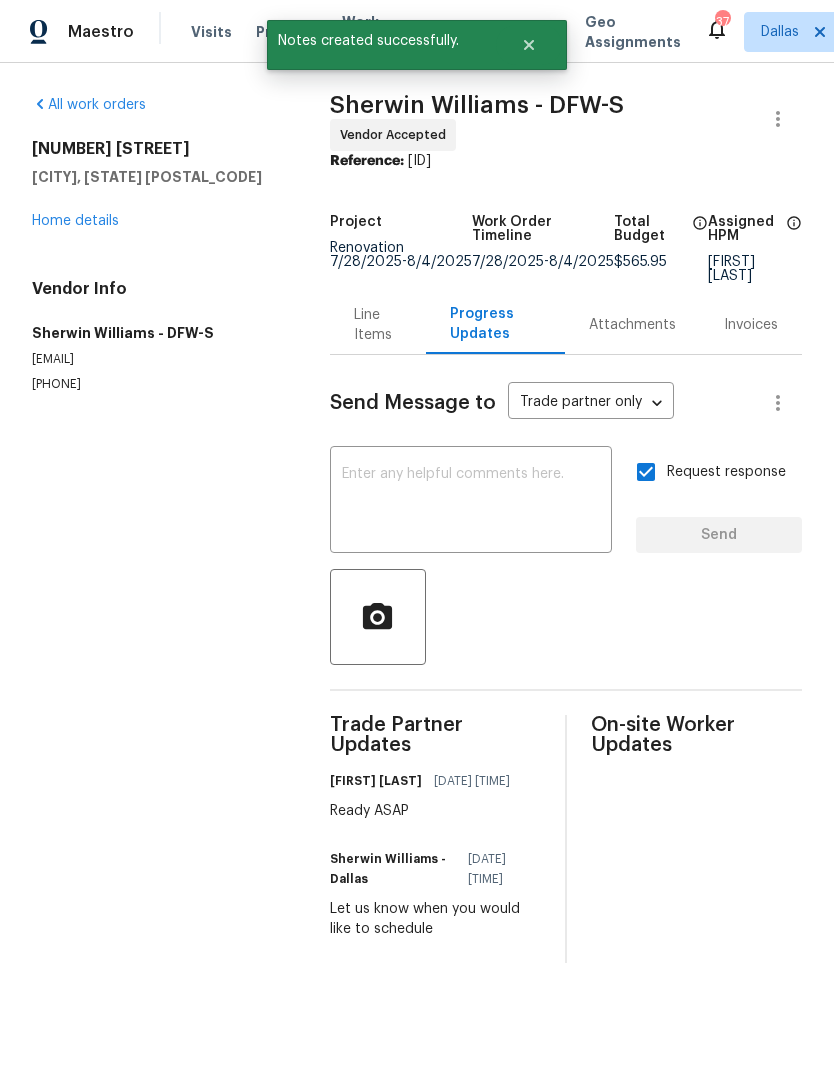 click on "Home details" at bounding box center [75, 221] 